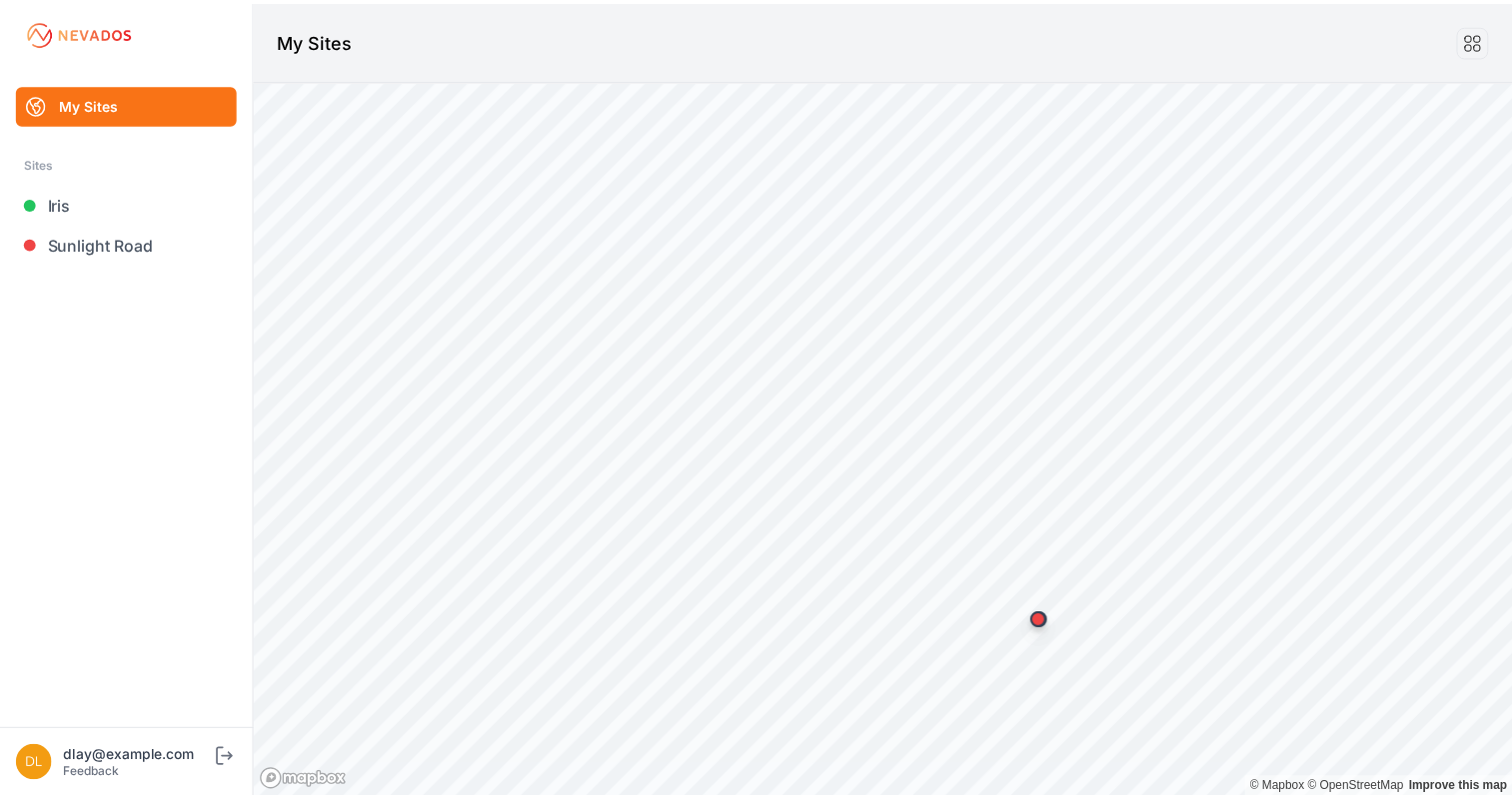scroll, scrollTop: 0, scrollLeft: 0, axis: both 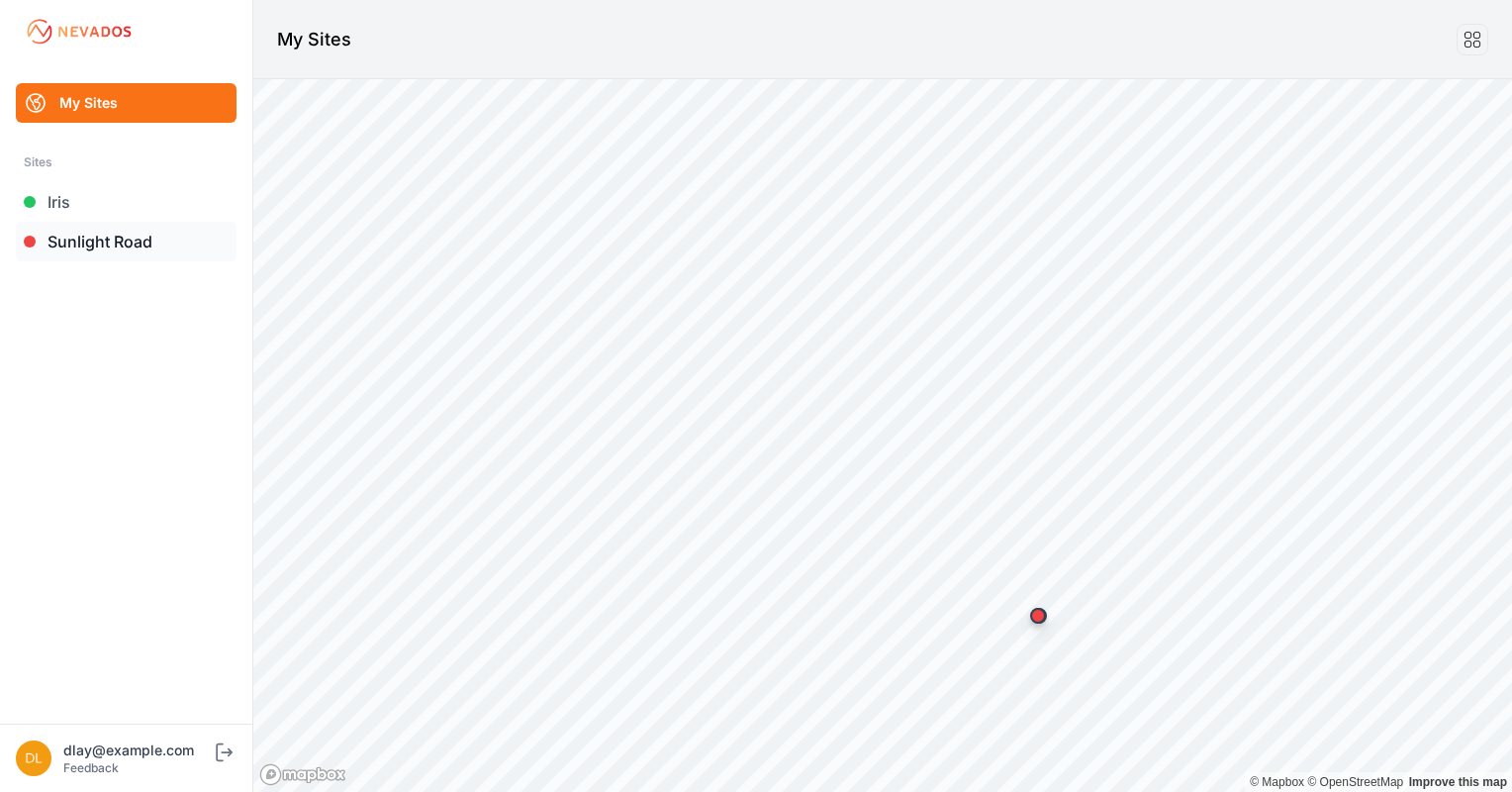 click on "Sunlight Road" at bounding box center (126, 242) 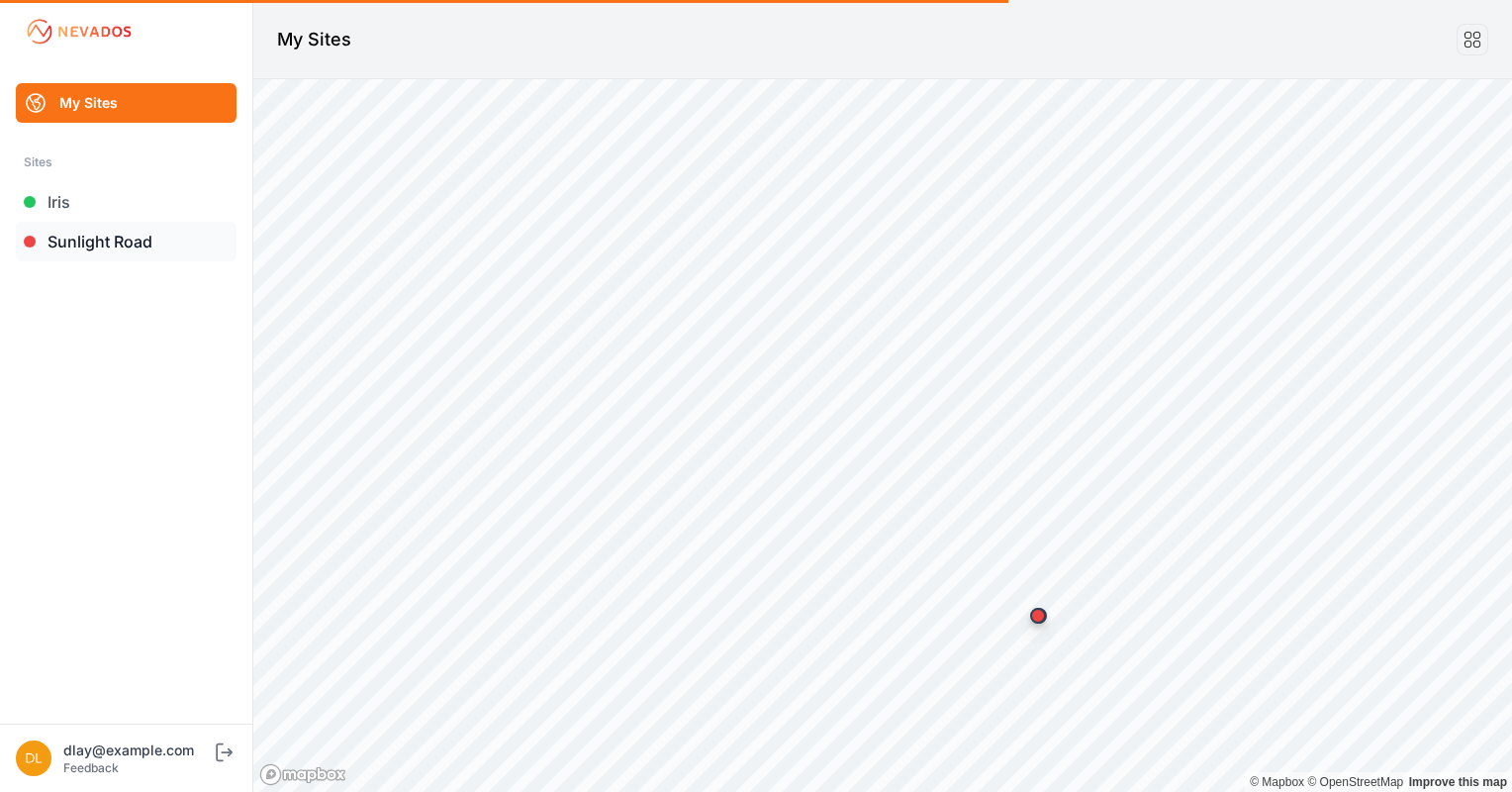 click on "Sunlight Road" at bounding box center (126, 242) 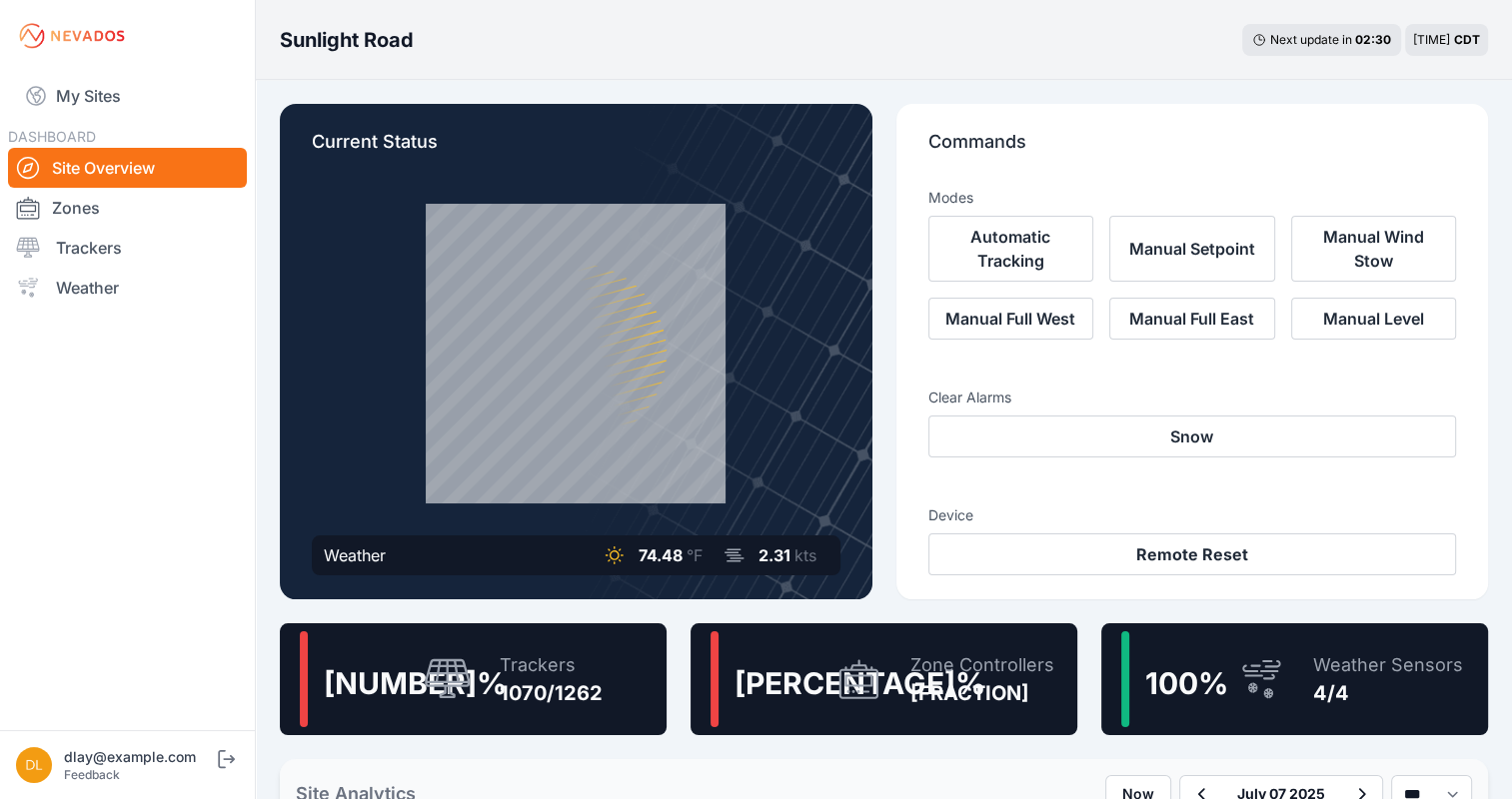 click on "86.7 % Zone Controllers 13/15" at bounding box center [883, 679] 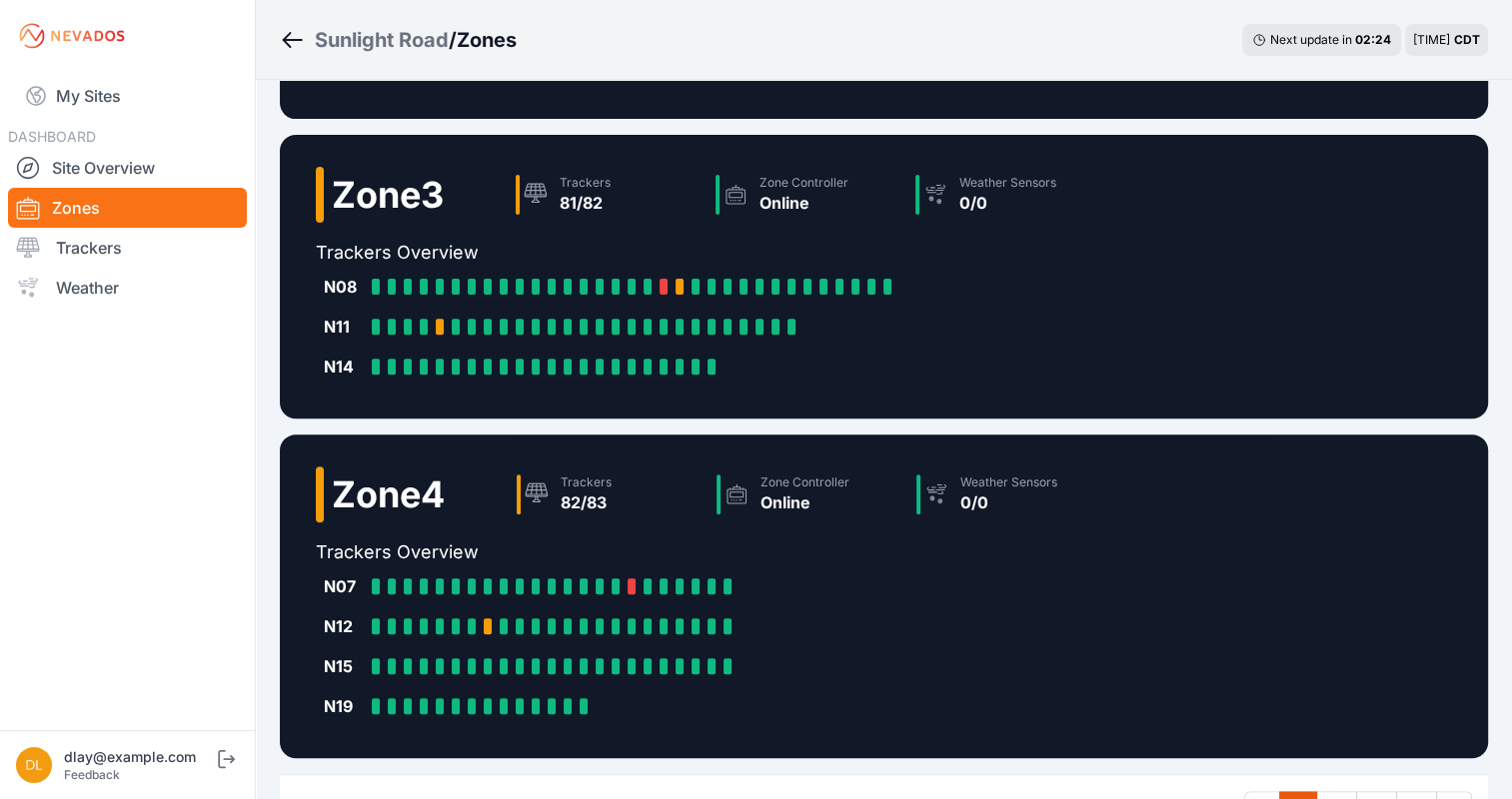 scroll, scrollTop: 792, scrollLeft: 0, axis: vertical 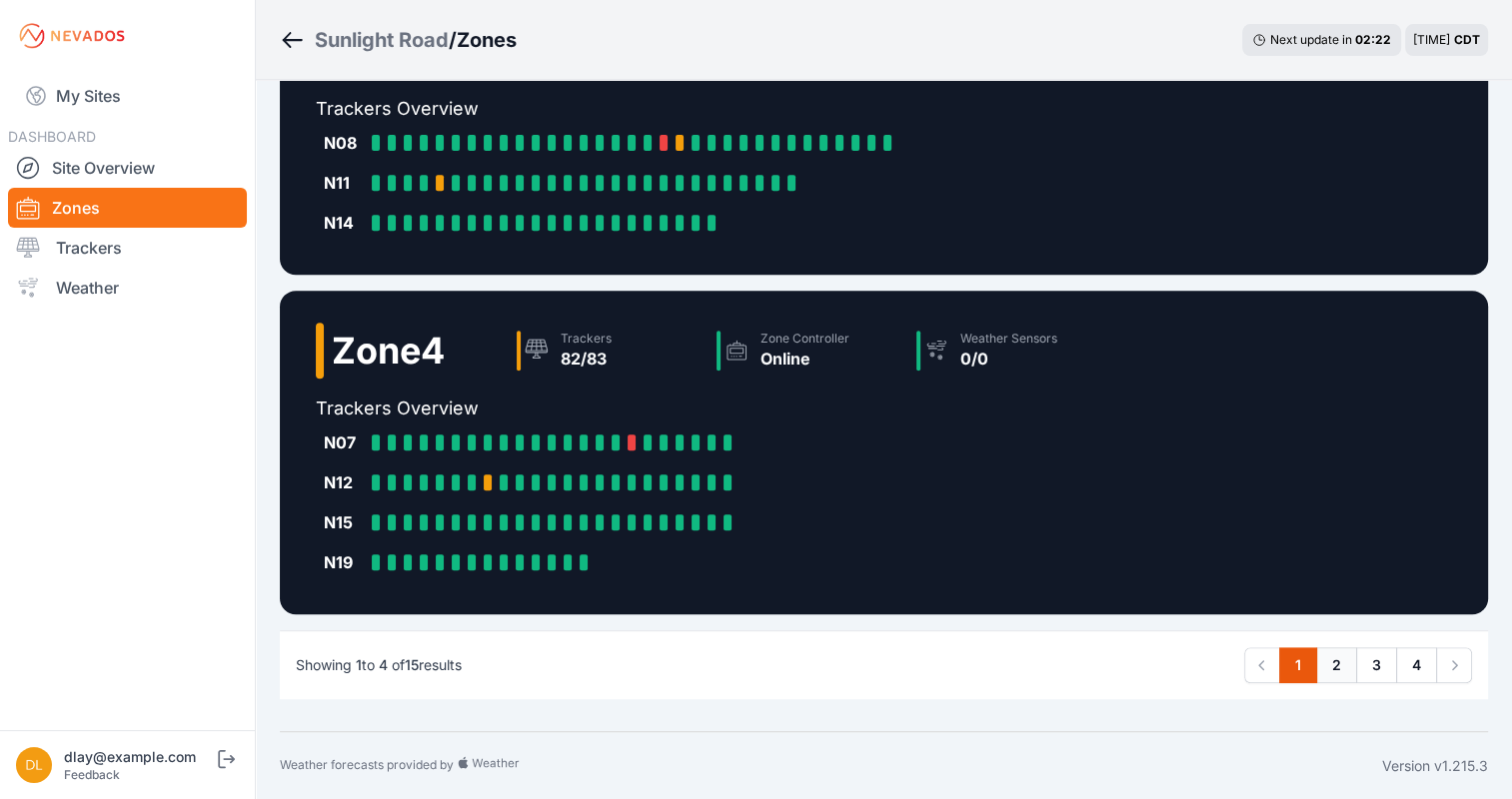 click on "2" at bounding box center [1336, 665] 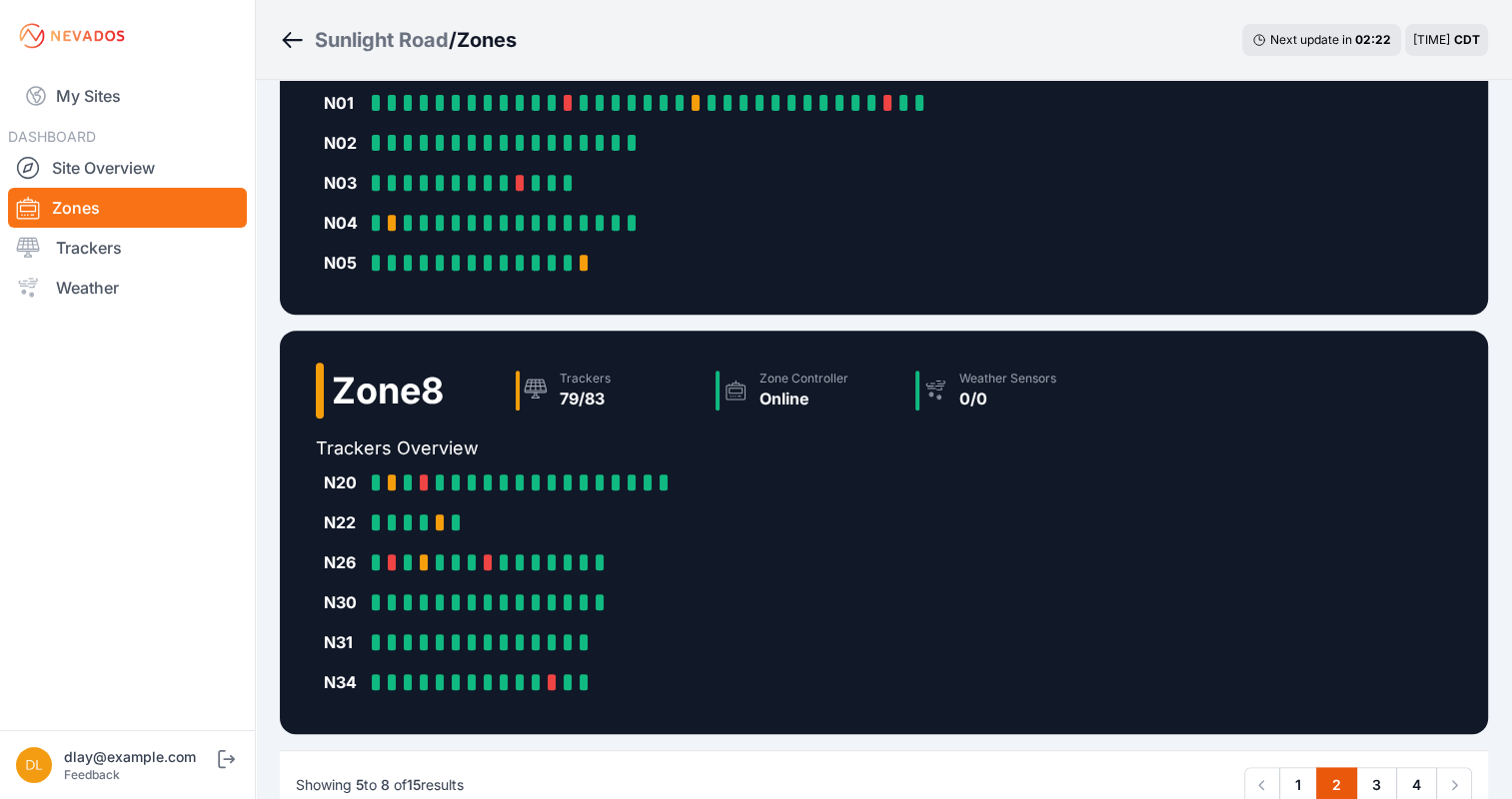 scroll, scrollTop: 0, scrollLeft: 0, axis: both 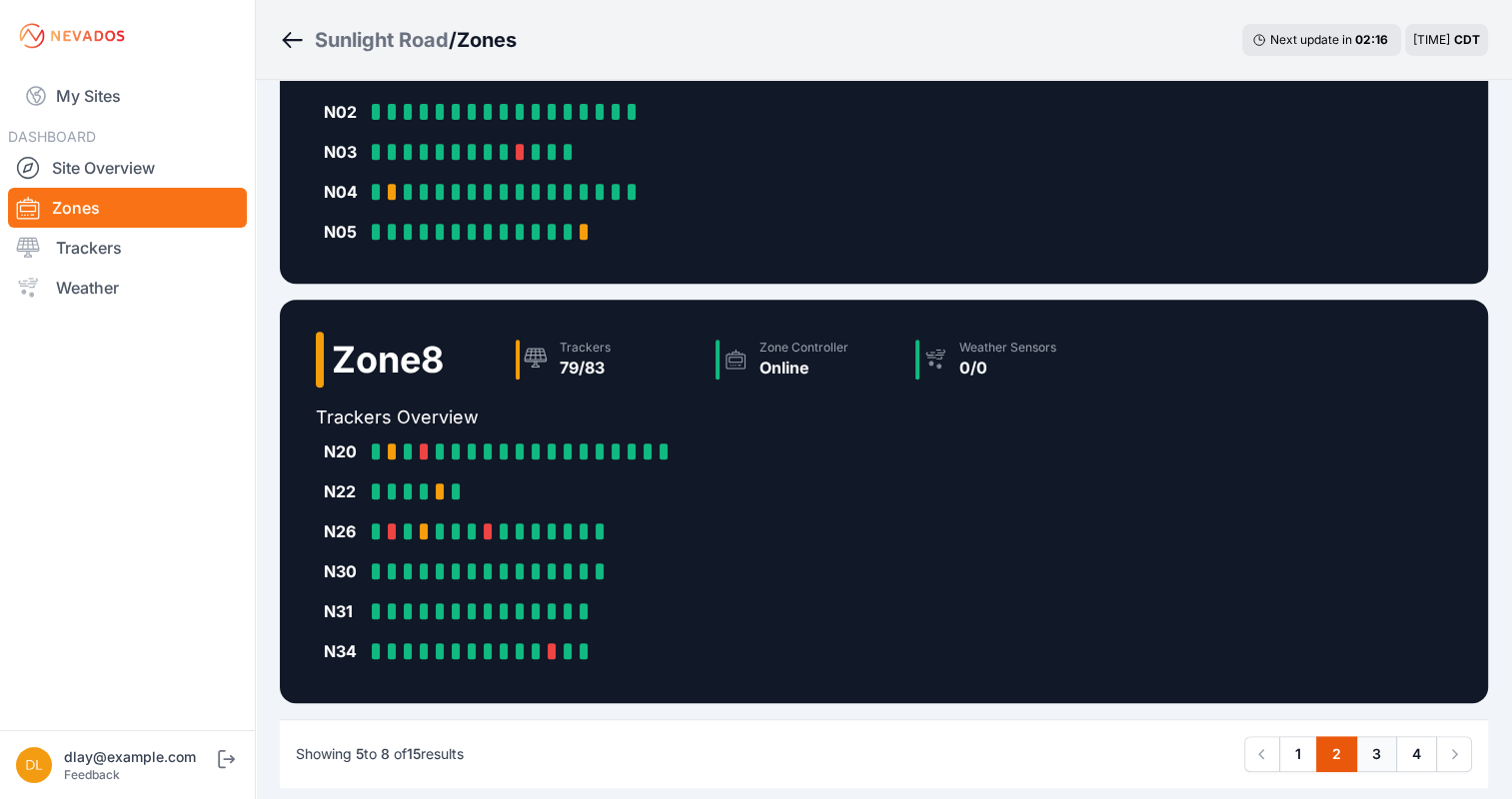 click on "3" at bounding box center [1376, 754] 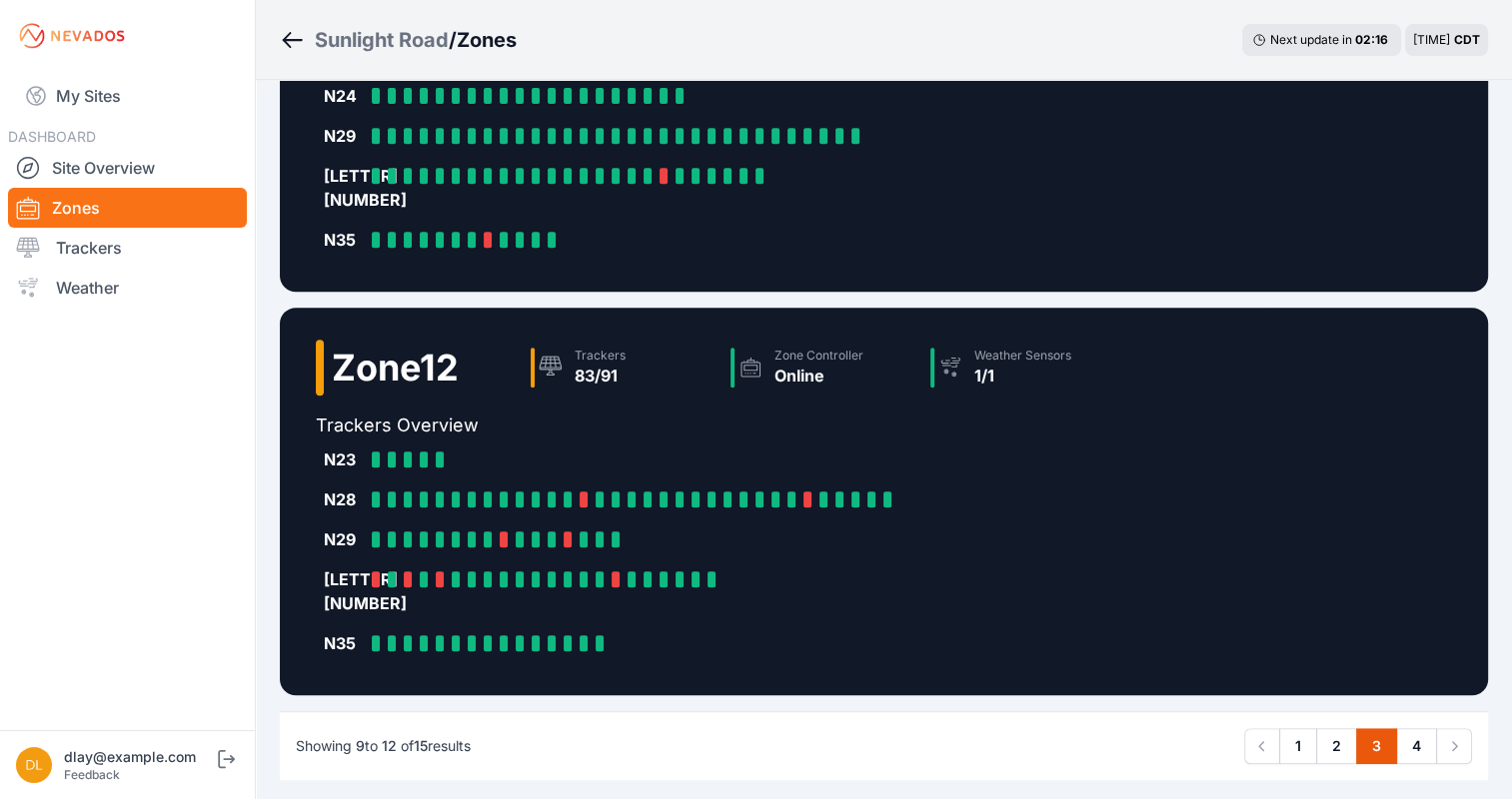 scroll, scrollTop: 0, scrollLeft: 0, axis: both 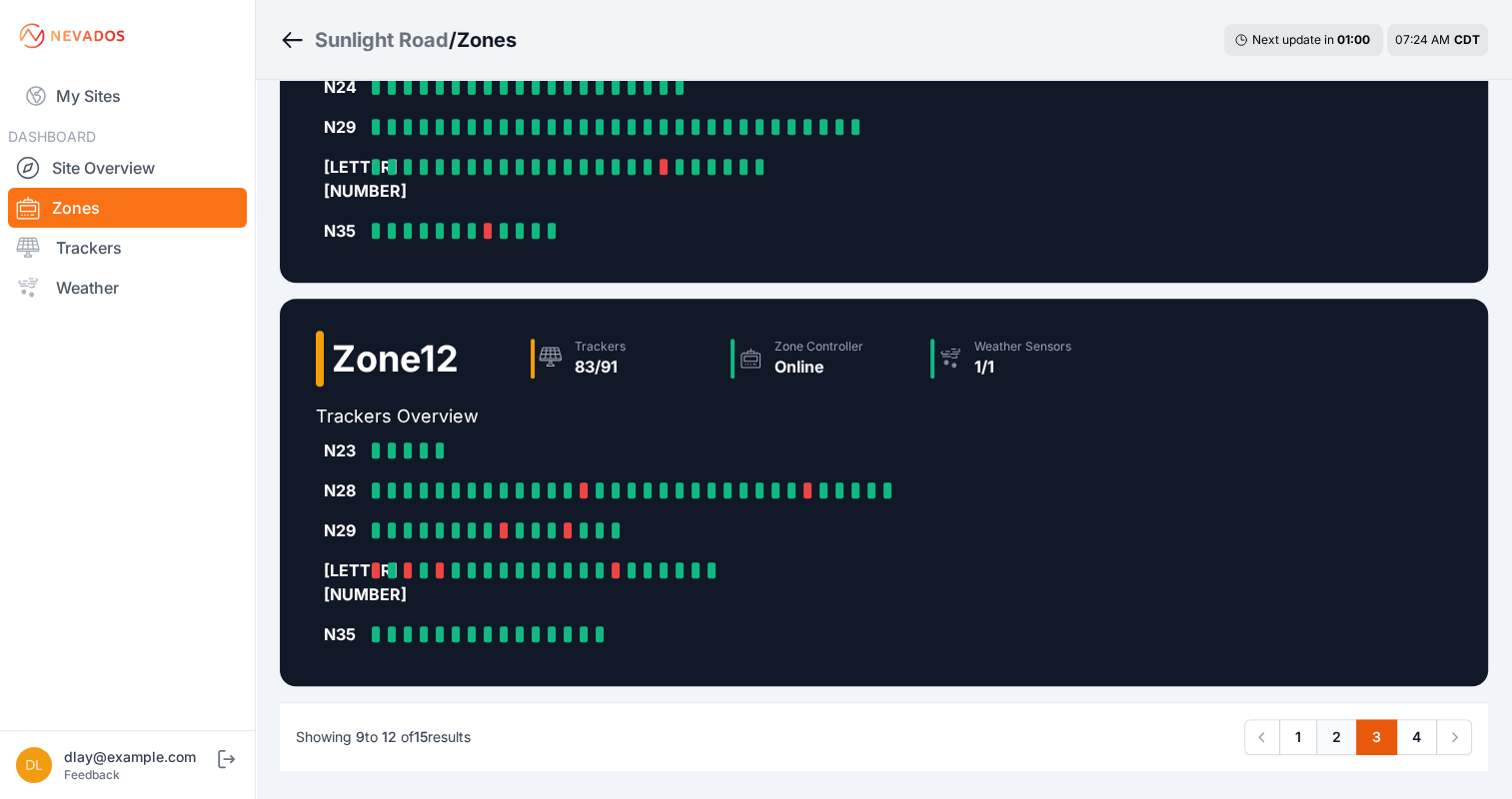click on "2" at bounding box center [1336, 737] 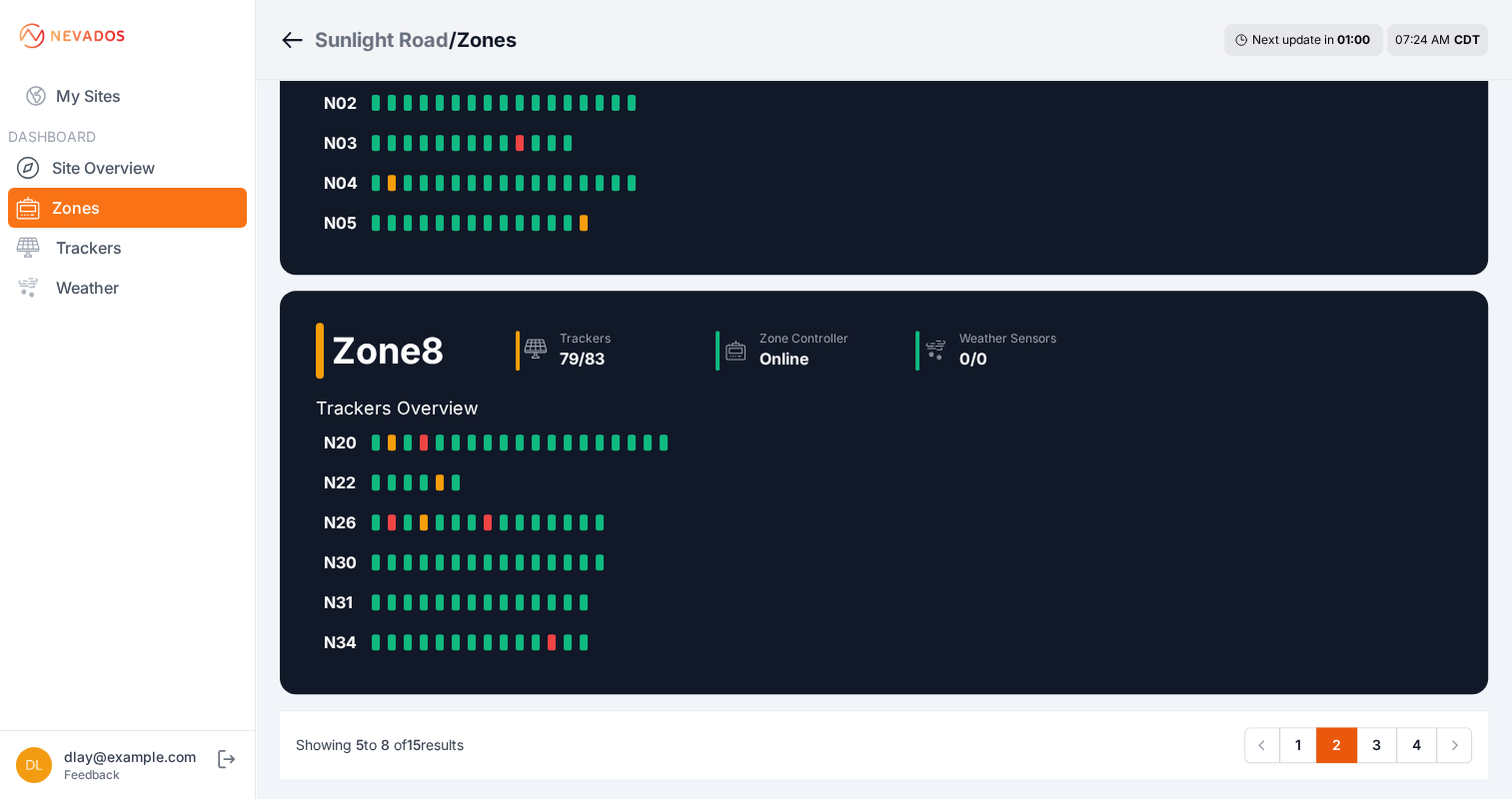 scroll, scrollTop: 0, scrollLeft: 0, axis: both 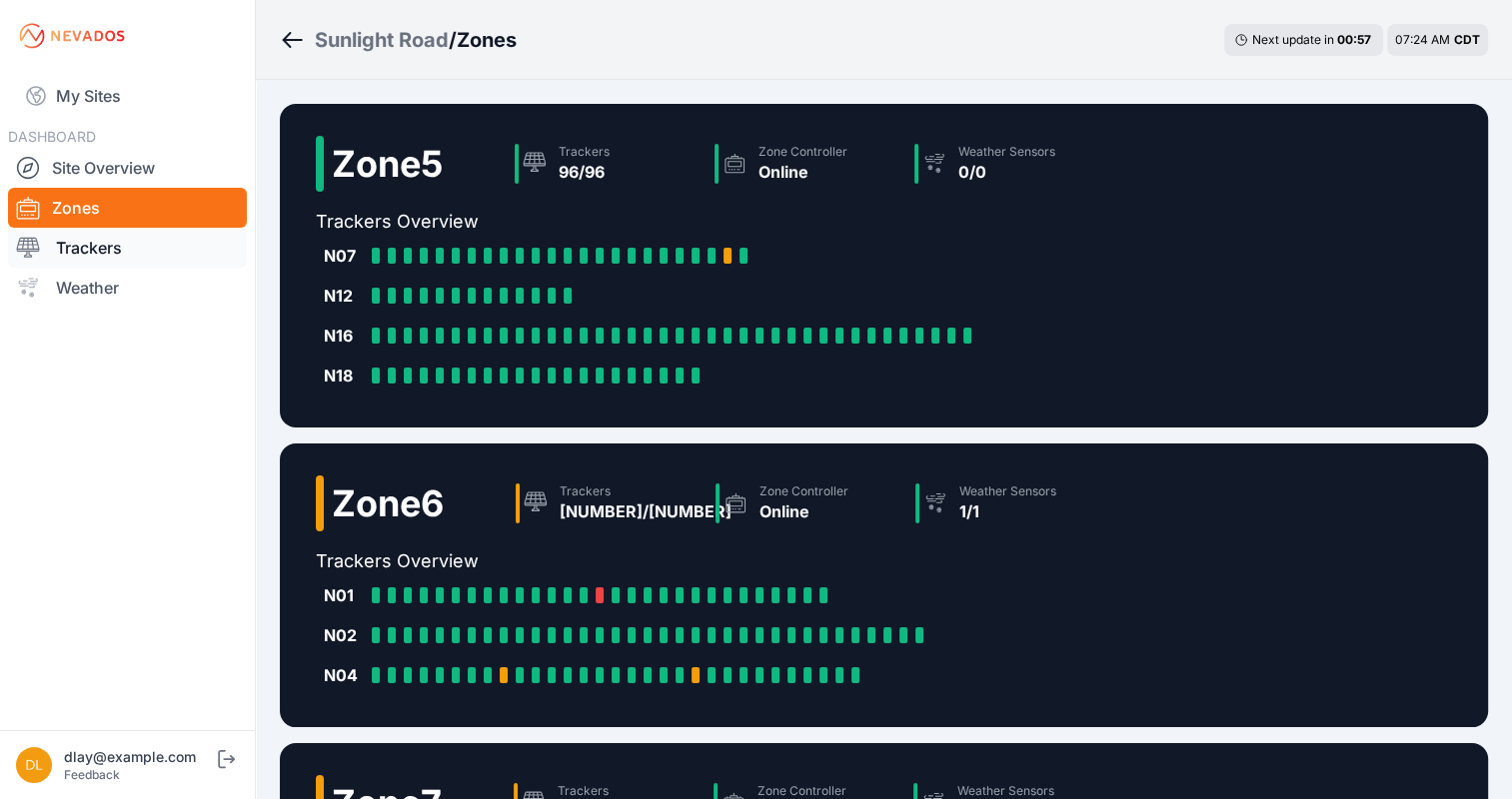 click on "Trackers" at bounding box center (127, 248) 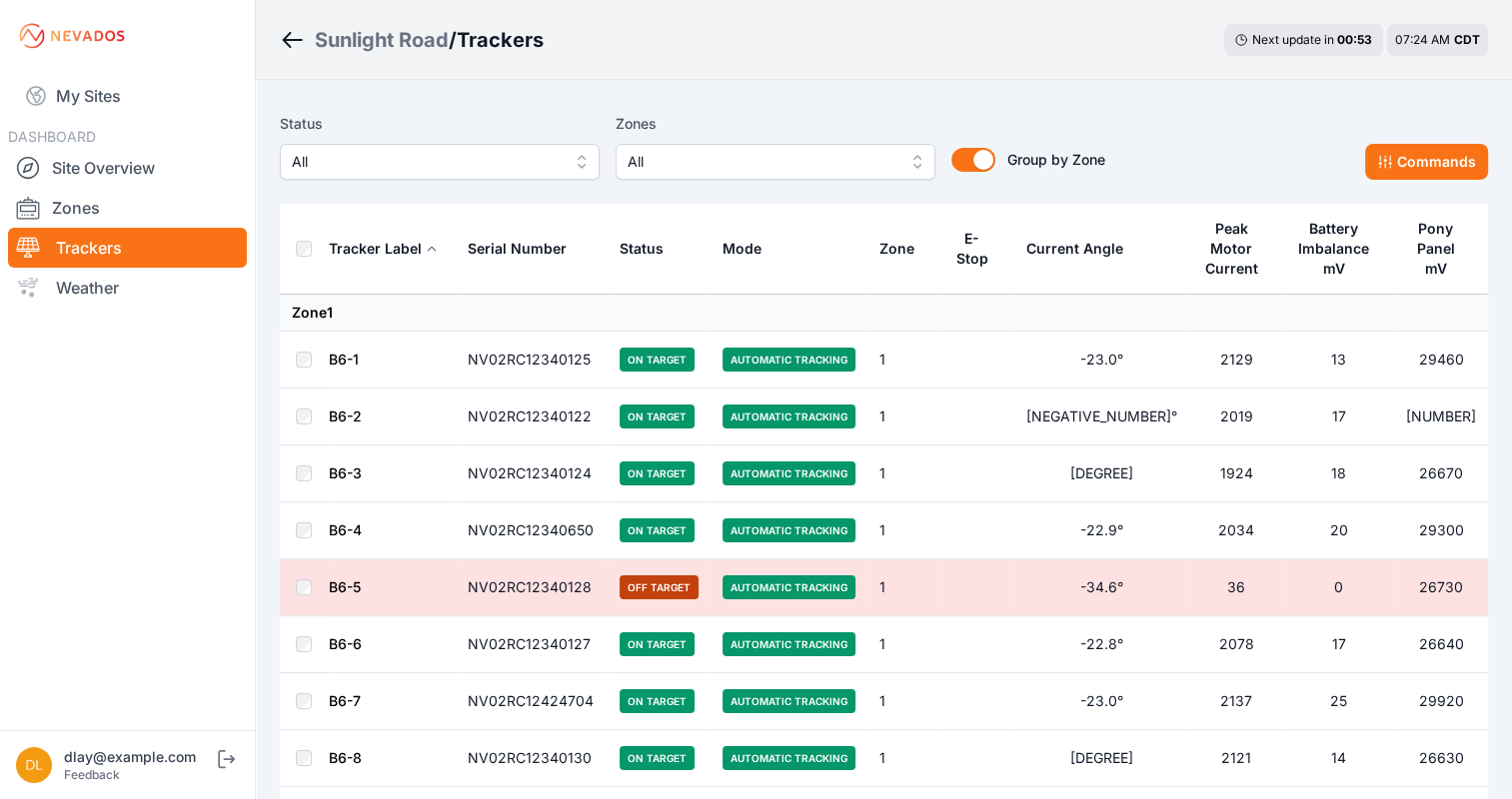 click at bounding box center (304, 249) 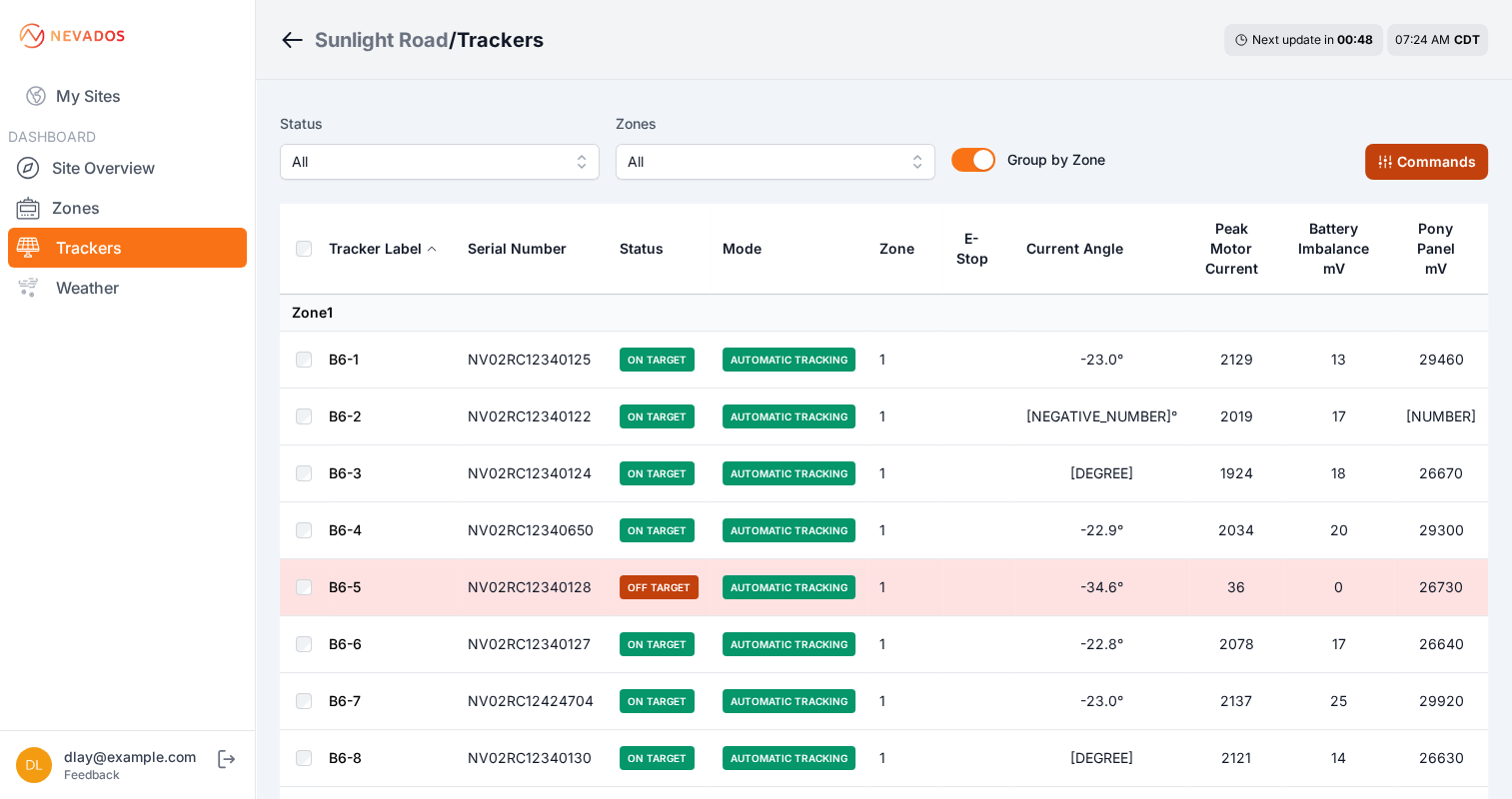 click on "Commands" at bounding box center (1426, 162) 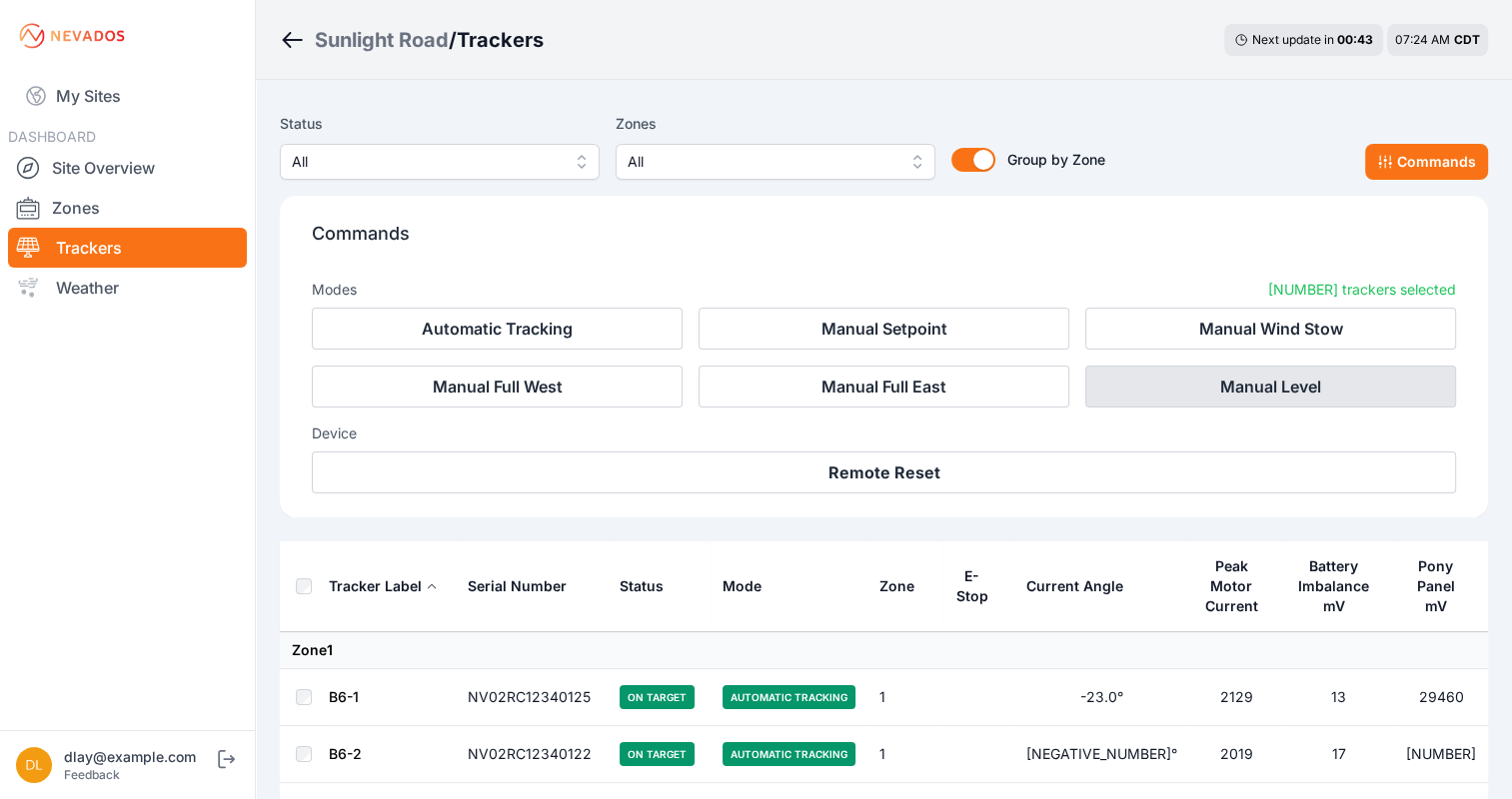 click on "Manual Level" at bounding box center (1270, 387) 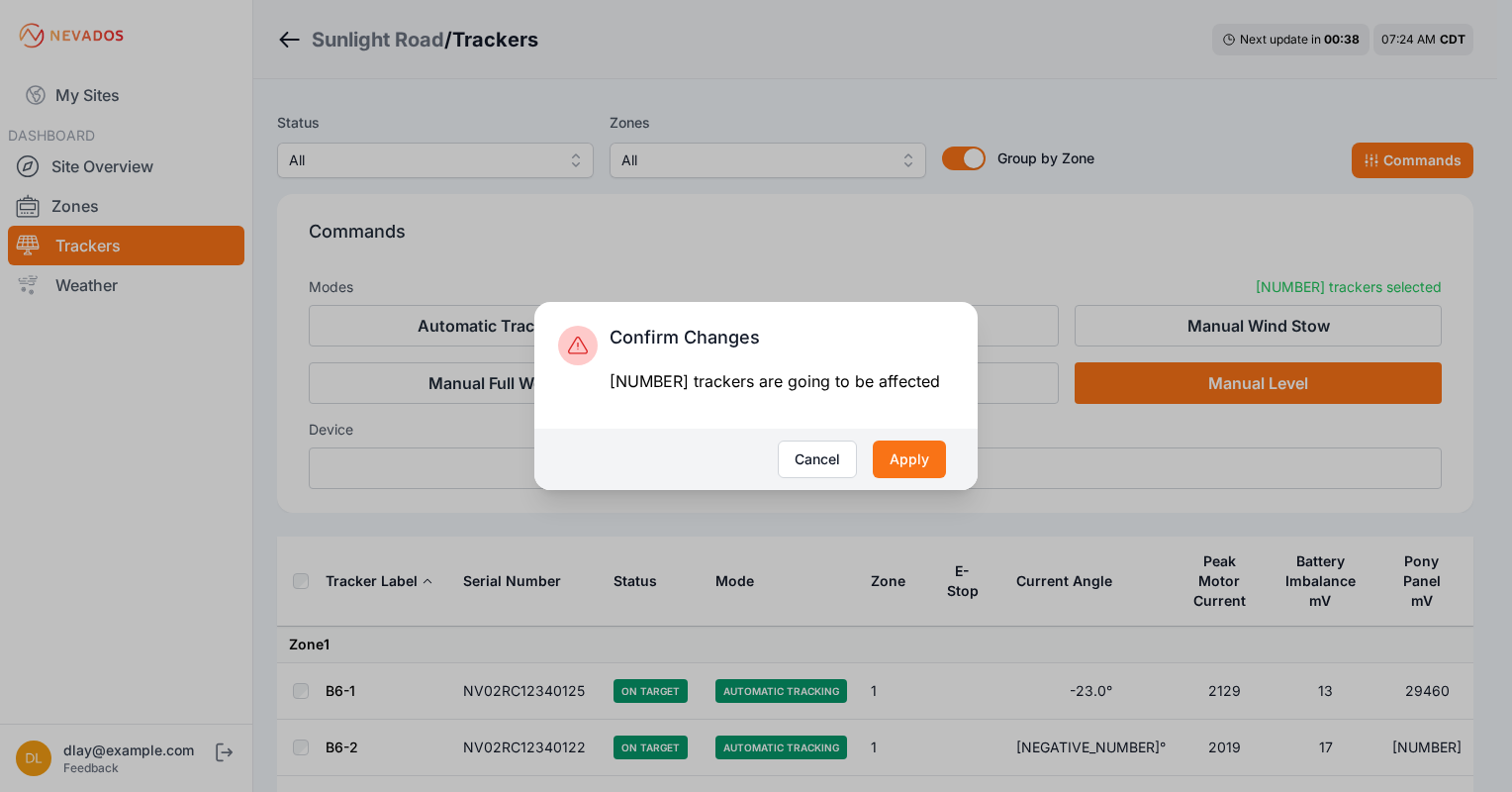 click on "Confirm Changes [NUMBER] trackers are going to be affected Cancel Apply" at bounding box center [756, 396] 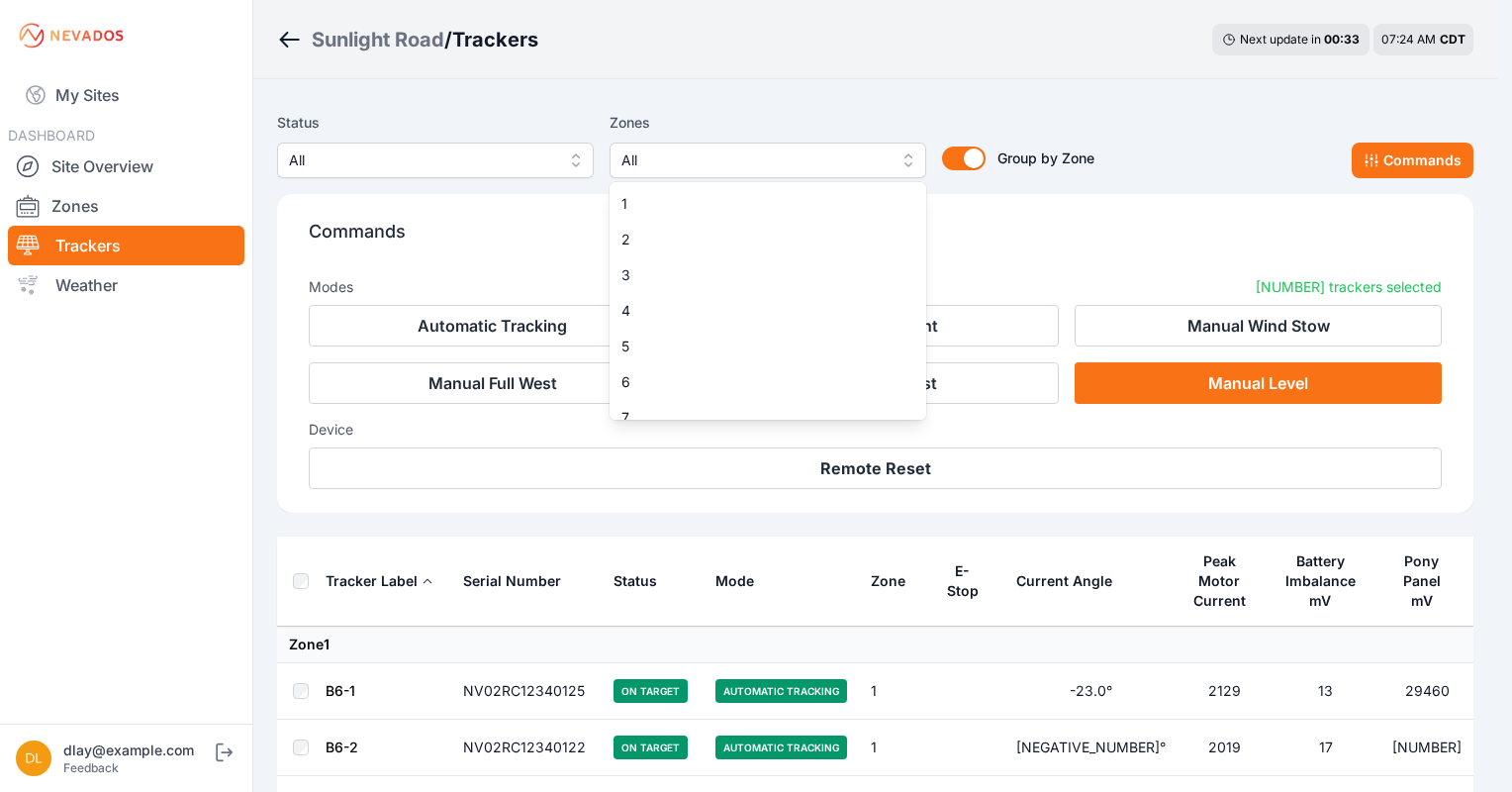 click on "All" at bounding box center (754, 160) 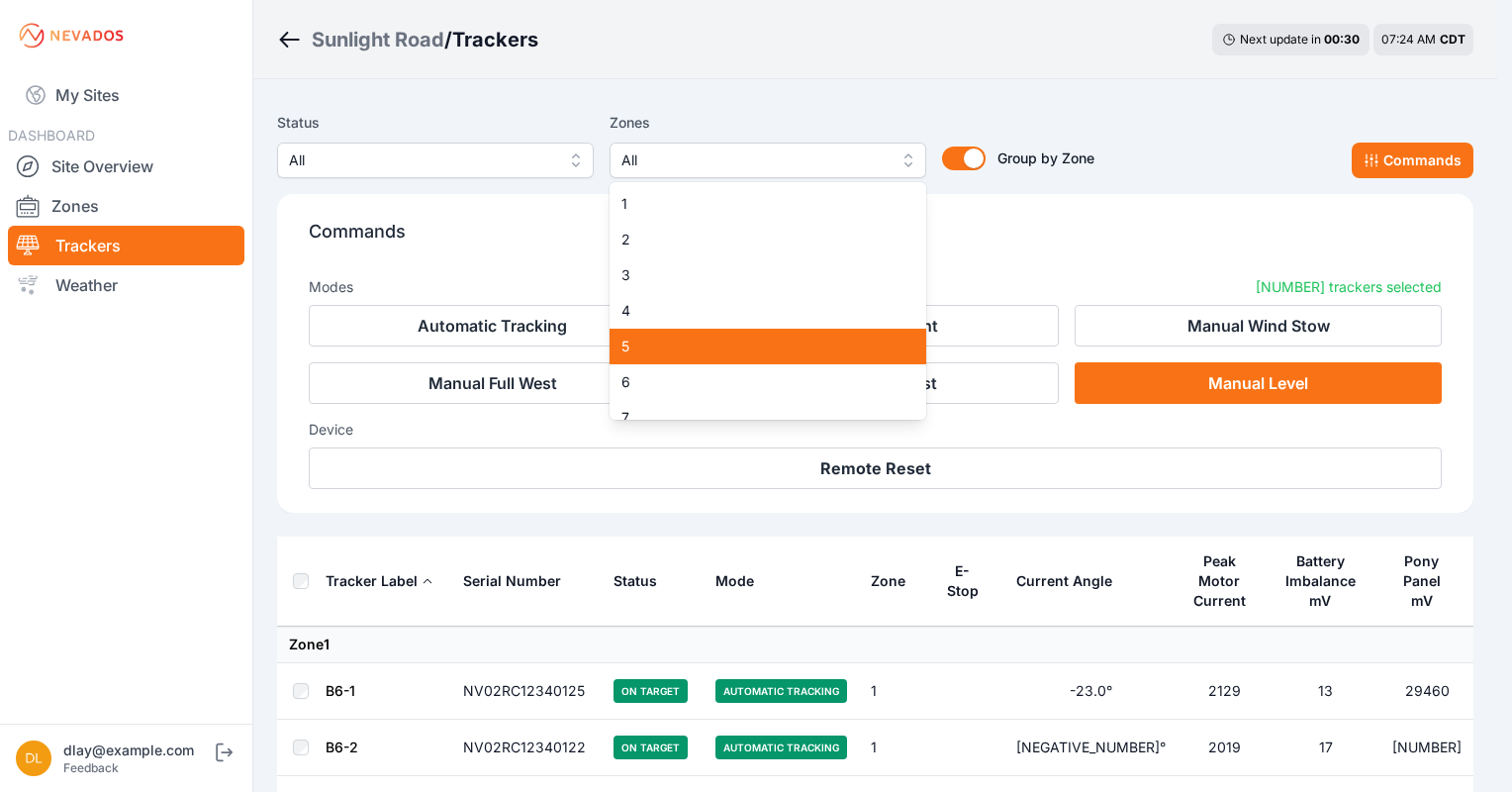 click on "5" at bounding box center [756, 346] 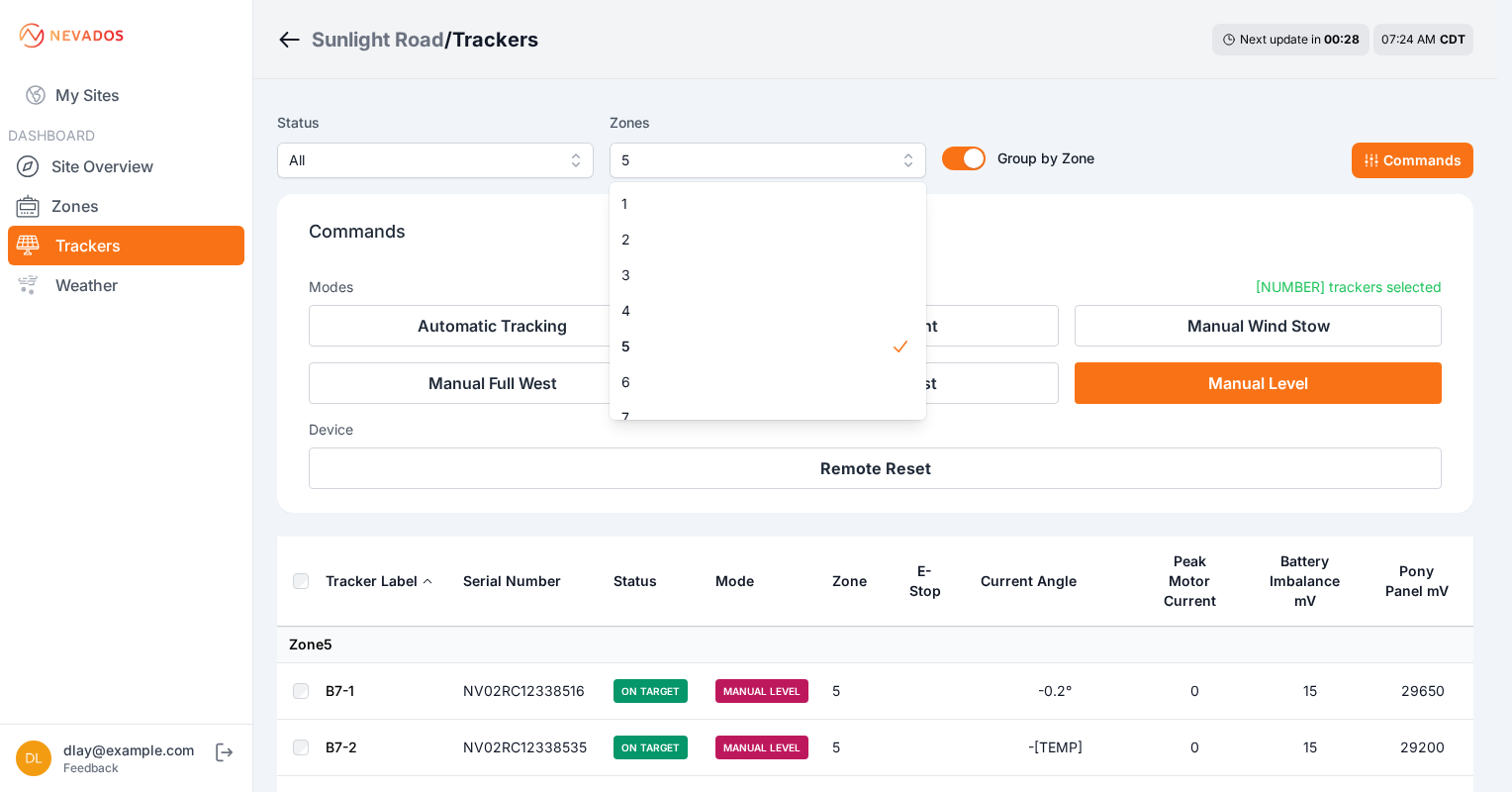 click on "Status All Zones 5 1 2 3 4 5 6 7 8 9 10 11 12 13 14 15 Group by Zone Group by Zone Commands Commands Modes 200 trackers selected Automatic Tracking Manual Setpoint Manual Wind Stow Manual Full West Manual Full East Manual Level Device Remote Reset Tracker Label Serial Number Status Mode Zone E-Stop Current Angle Peak Motor Current Battery Imbalance mV Pony Panel mV Zone  5 B7-1 NV02RC12338516 On Target Manual Level 5 -0.2° 0 15 29650 B7-2 NV02RC12338535 On Target Manual Level 5 -0.3° 0 15 29200 B7-3 NV02RC12338593 On Target Manual Level 5 -0.2° 2125 28 26880 B7-4 NV02RC12338519 On Target Manual Level 5 -0.4° 2639 20 26750 B7-5 NV02RC12338487 On Target Manual Level 5 -0.2° 0 11 29220 B7-6 NV02RC12338228 On Target Manual Level 5 -0.1° 0 19 29220 B7-7 NV02RC12338489 On Target Manual Level 5 -0.3° 0 15 29220 B7-8 NV02RC12338592 On Target Manual Level 5 -0.6° 0 14 29450 B7-9 NV02RC12338490 On Target Manual Level 5 -0.3° 0 13 29790 B7-10 NV02RC12338488 On Target Manual Level 5 -0.3° 2243 137 26970 B7-11 5" at bounding box center [875, 3129] 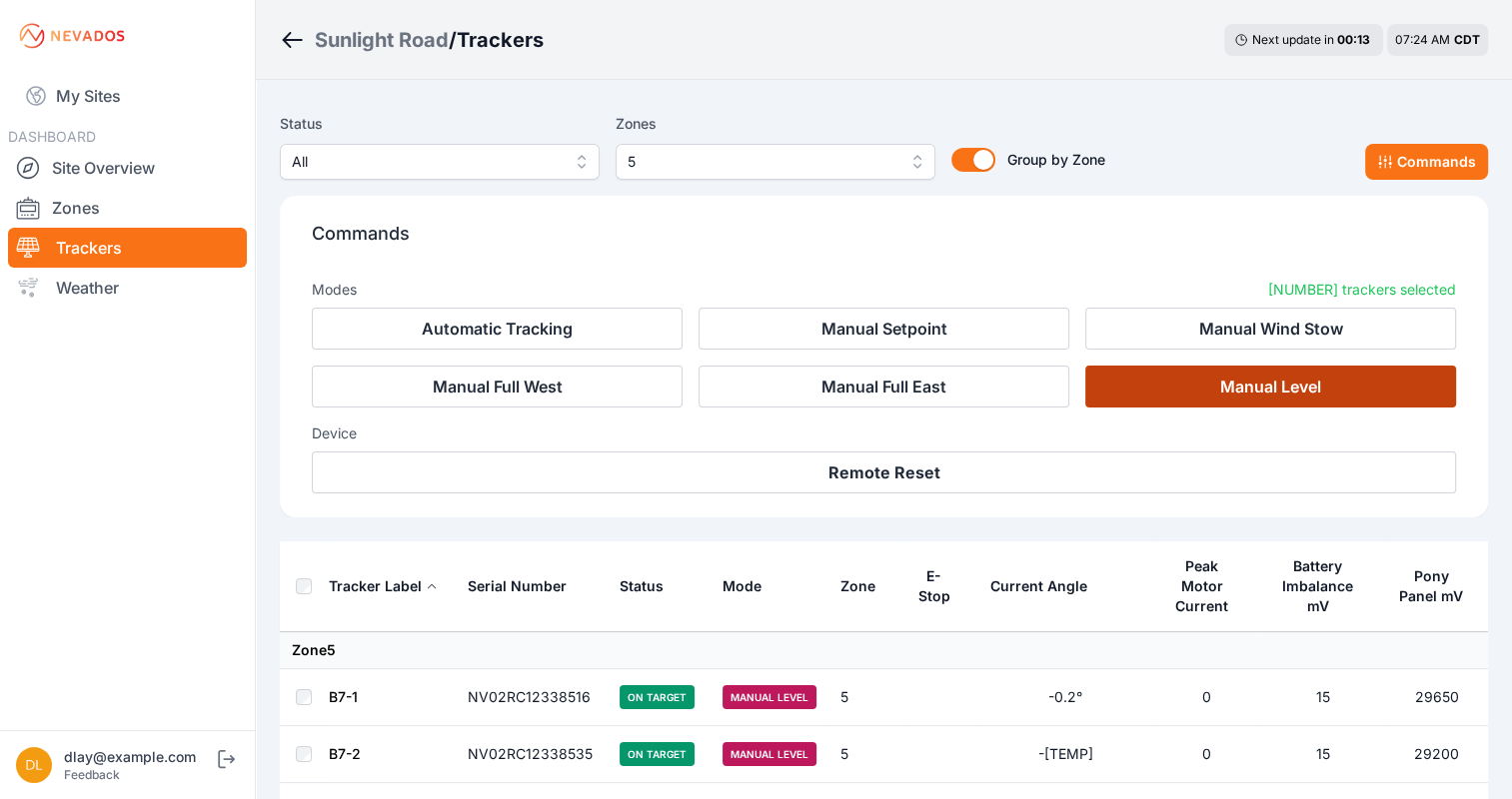 click on "Manual Level" at bounding box center (1270, 387) 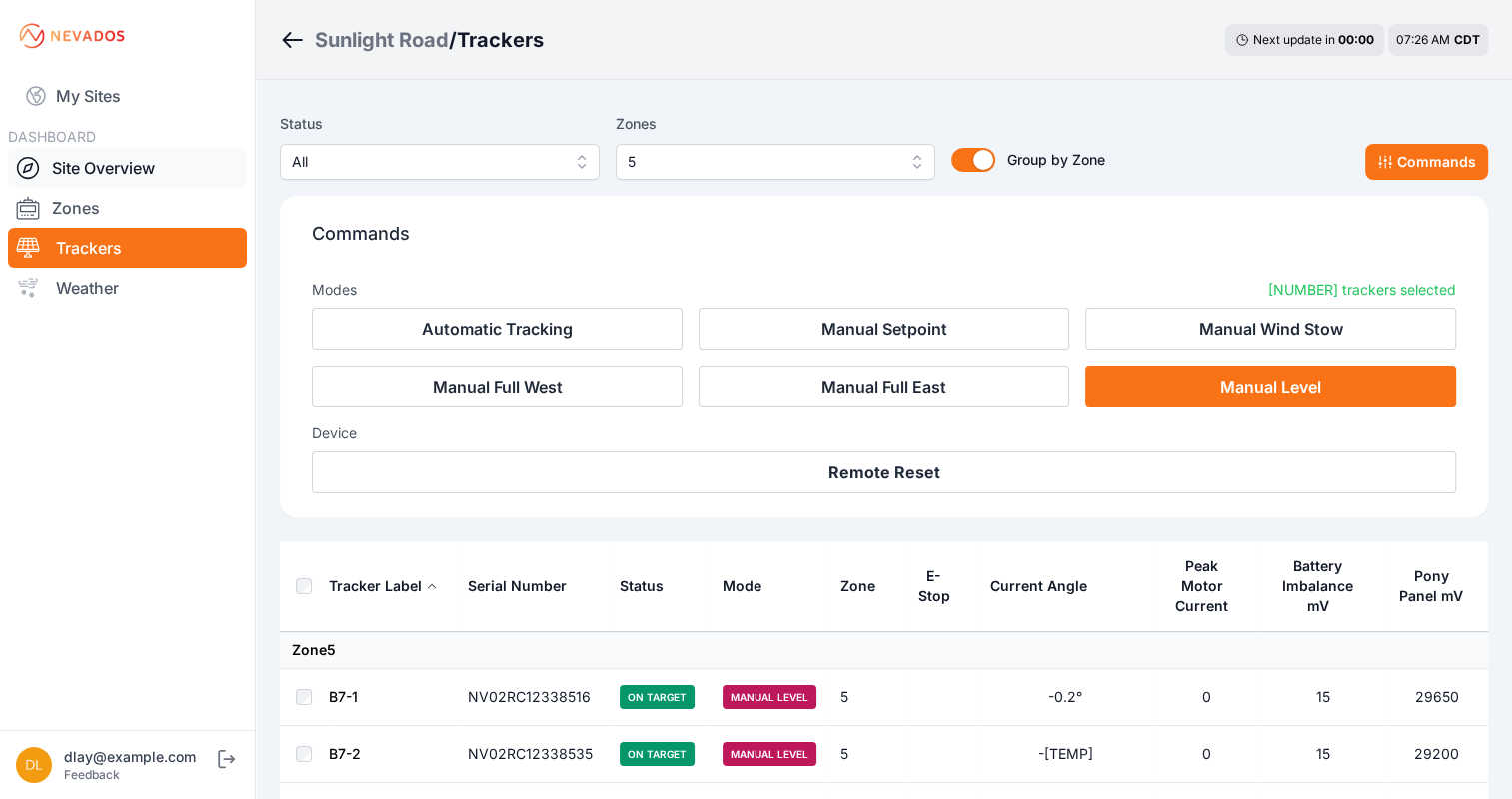 click on "Site Overview" at bounding box center (127, 168) 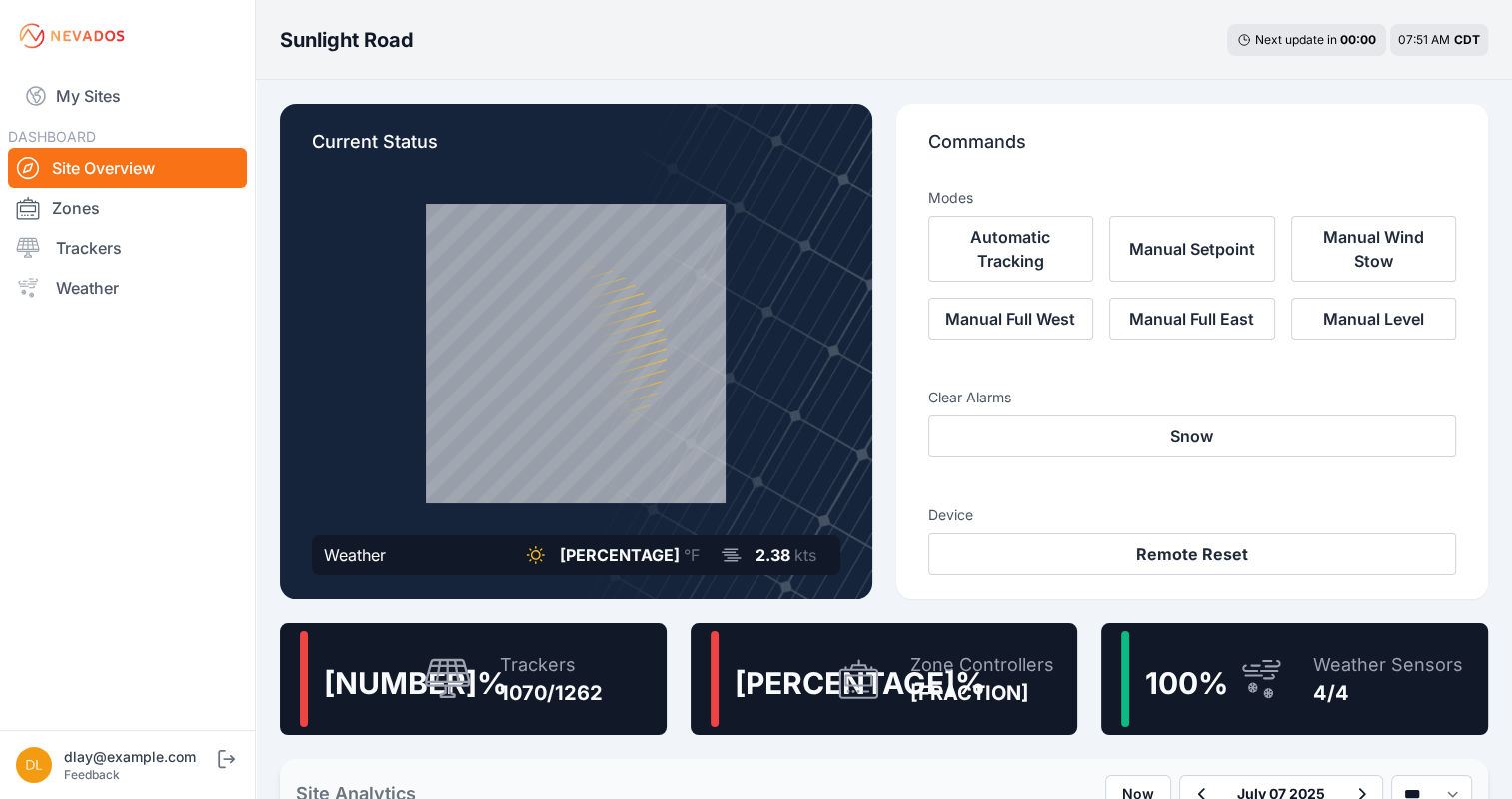 click at bounding box center [858, 678] 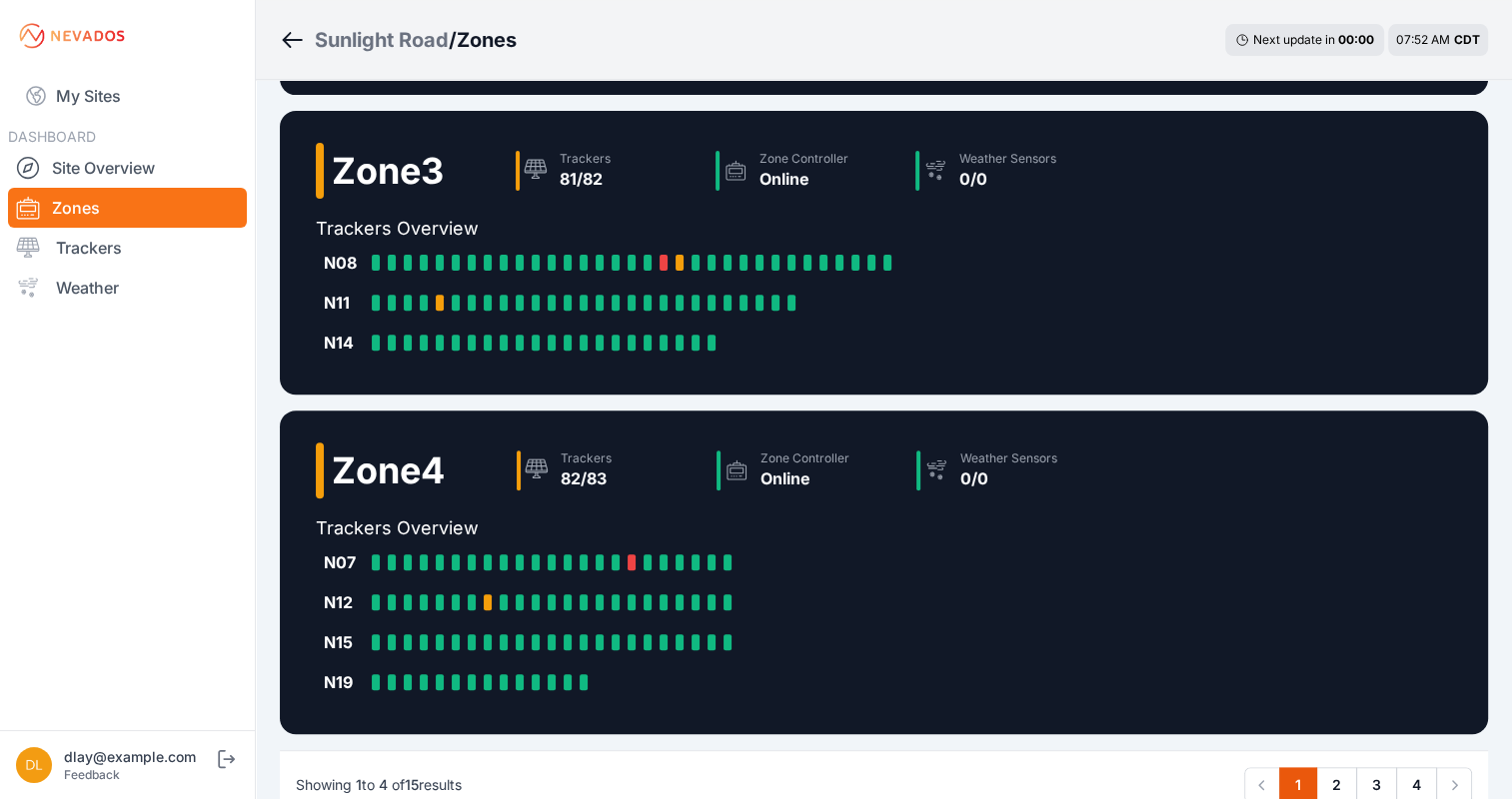 scroll, scrollTop: 792, scrollLeft: 0, axis: vertical 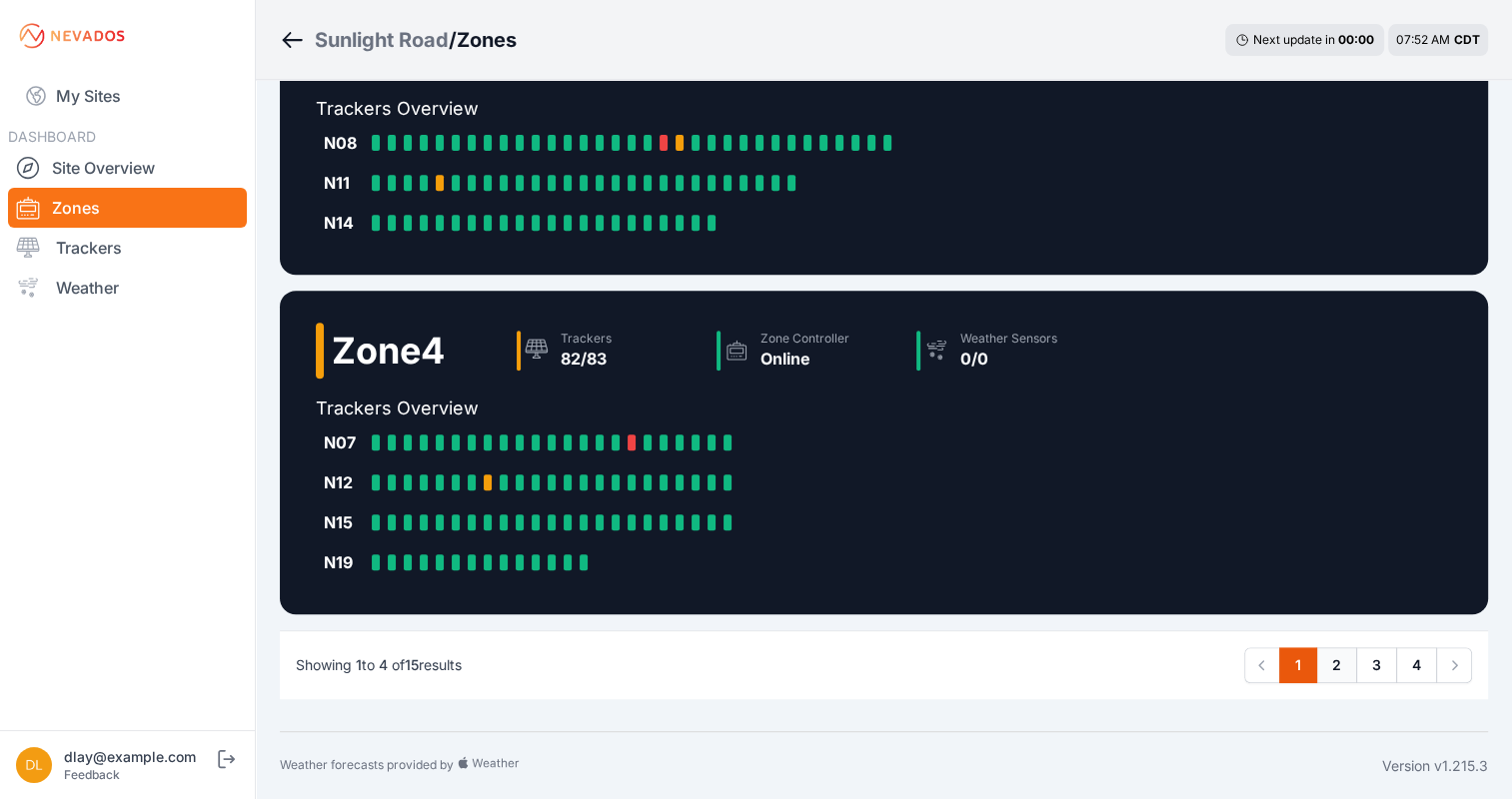 click on "2" at bounding box center (1336, 665) 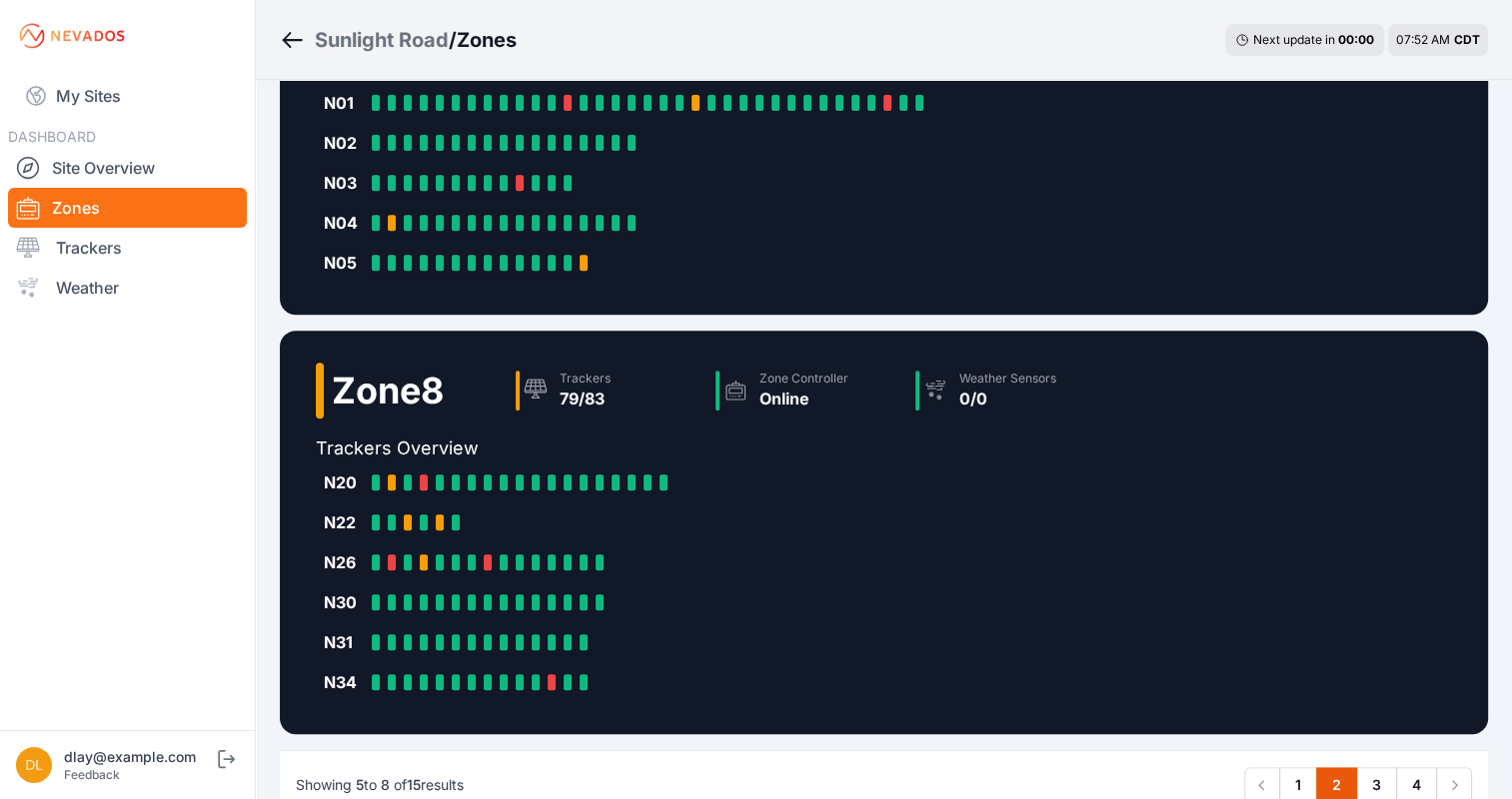 scroll, scrollTop: 0, scrollLeft: 0, axis: both 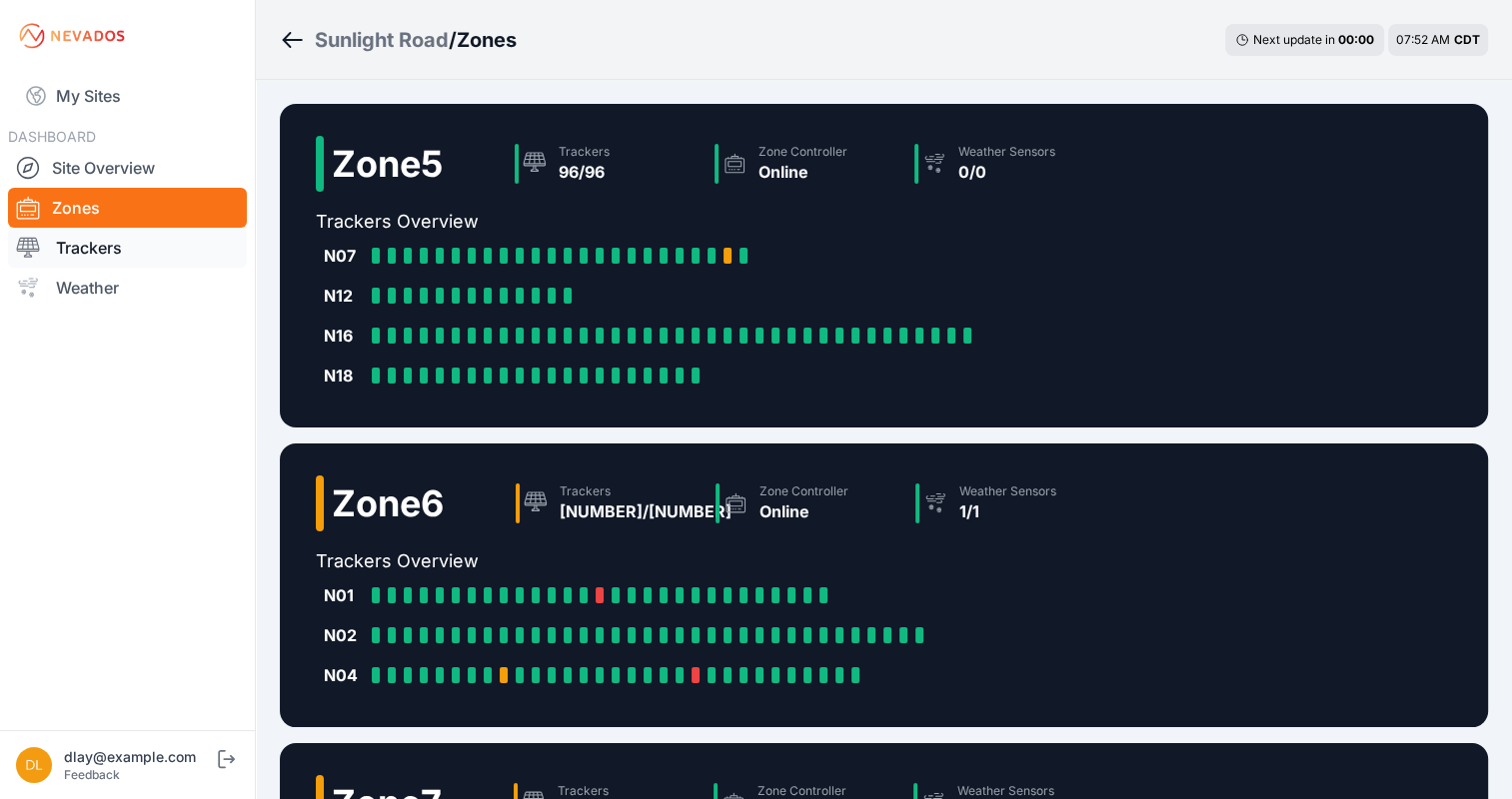 click on "Trackers" at bounding box center (127, 248) 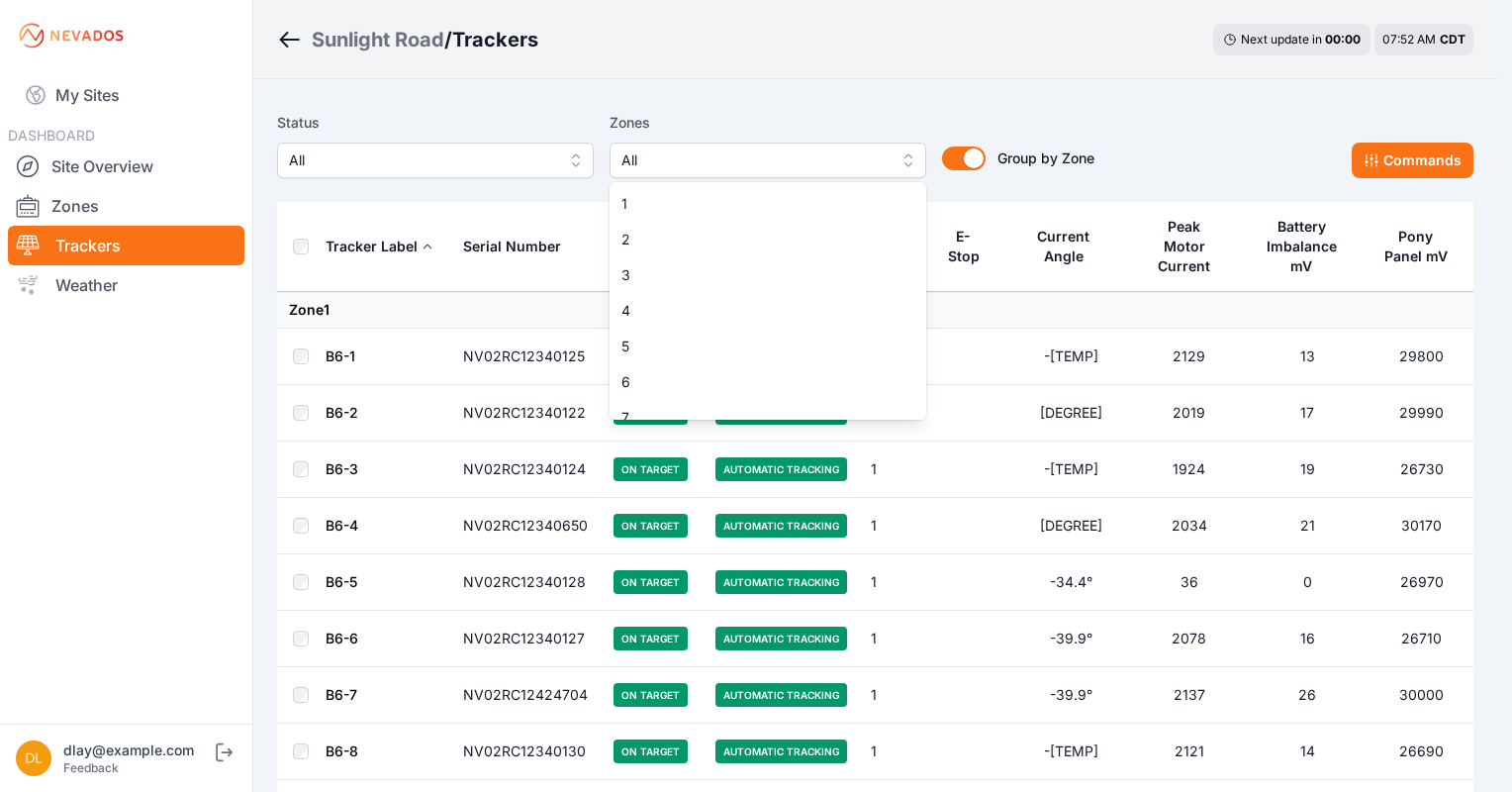 click on "All" at bounding box center (754, 160) 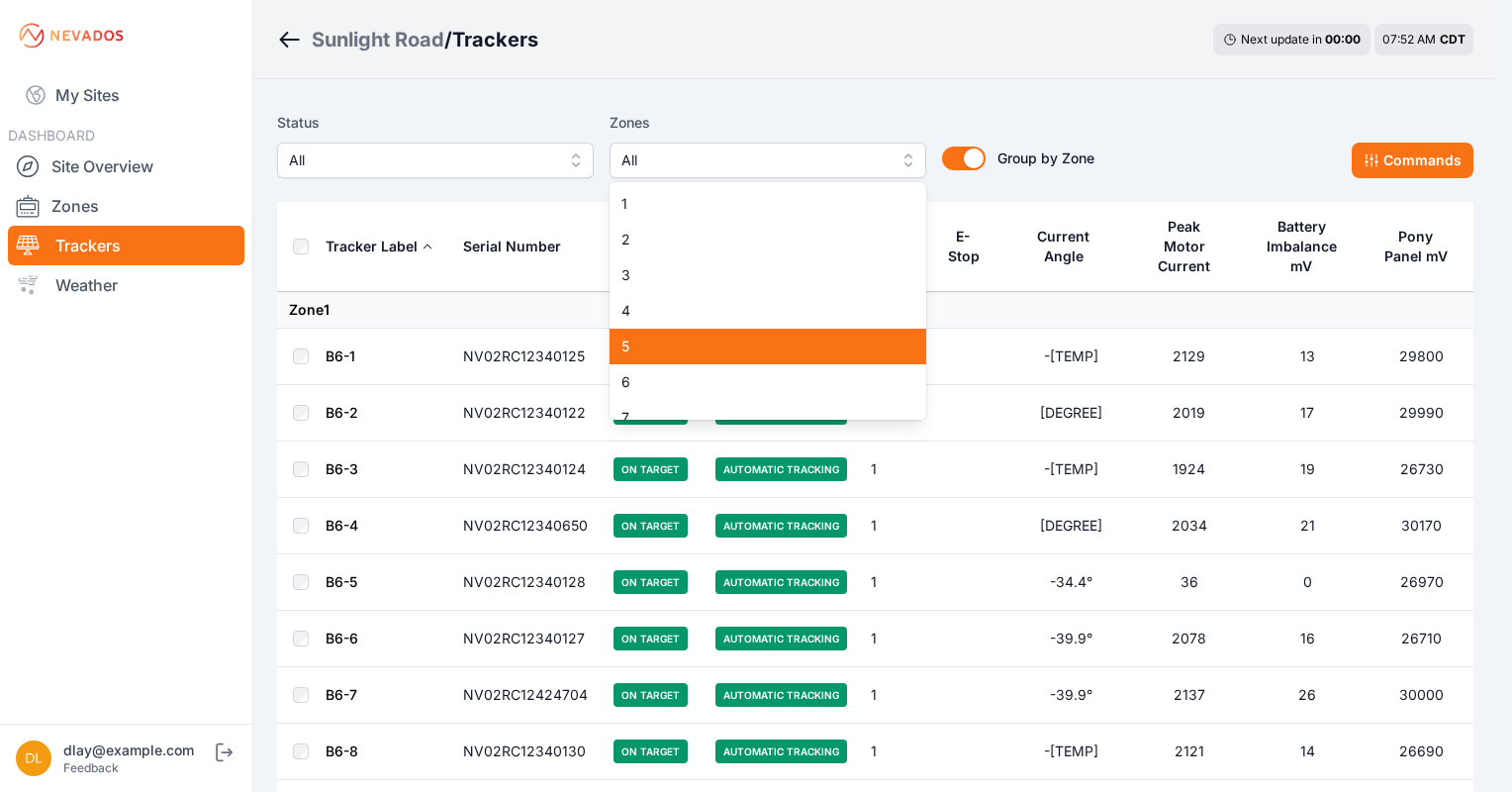 click on "5" at bounding box center (768, 346) 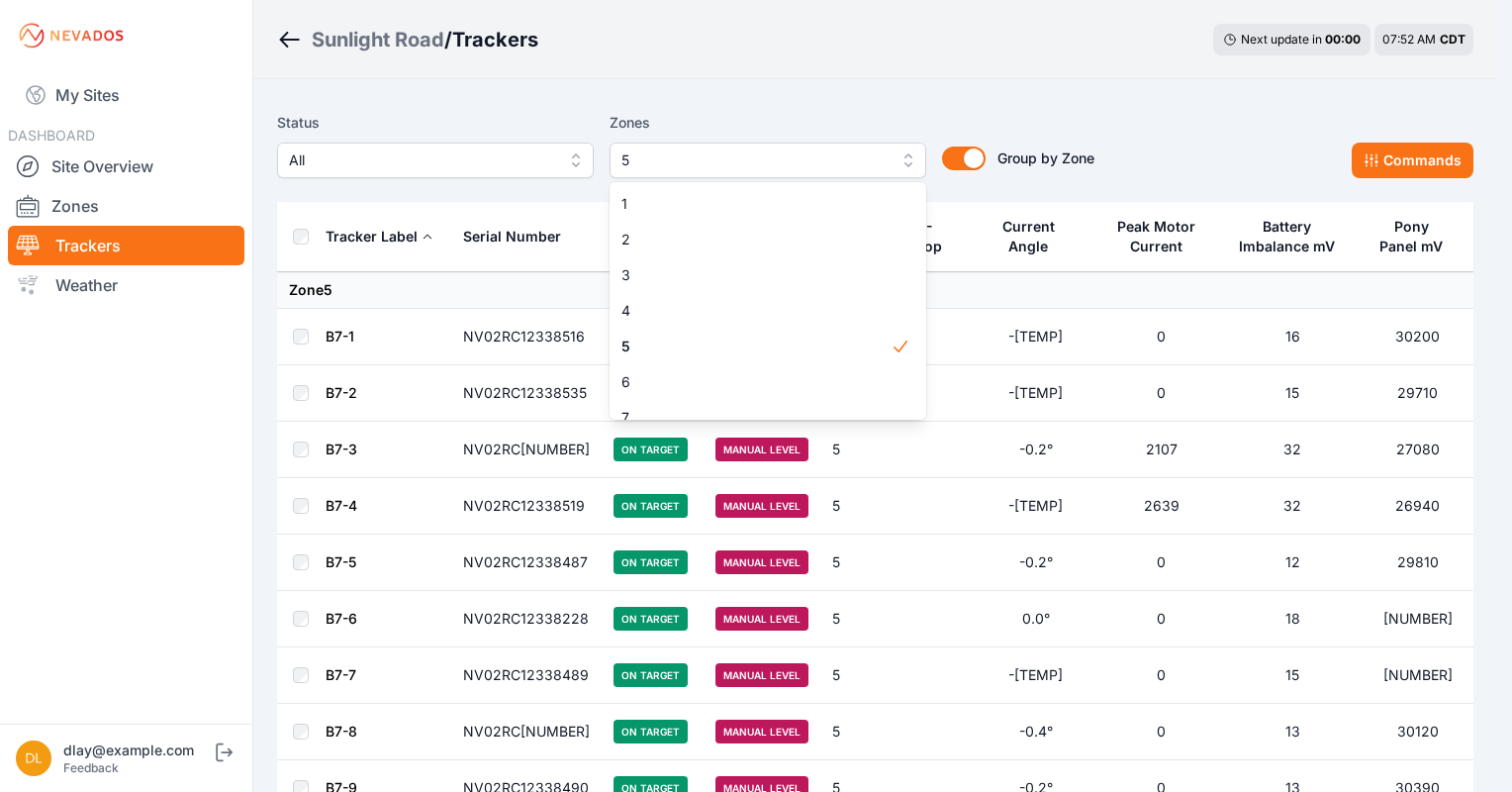 click on "Status All Zones 5 1 2 3 4 5 6 7 8 9 10 11 12 13 14 15 Group by Zone Group by Zone Commands Tracker Label Serial Number Status Mode Zone E-Stop Current Angle Peak Motor Current Battery Imbalance mV Pony Panel mV Zone  5 B7-1 [SERIAL_NUMBER] On Target Manual Level 5 [ANGLE] [NUMBER] [NUMBER] [NUMBER] B7-2 [SERIAL_NUMBER] On Target Manual Level 5 [ANGLE] [NUMBER] [NUMBER] [NUMBER] B7-3 [SERIAL_NUMBER] On Target Manual Level 5 [ANGLE] [NUMBER] [NUMBER] [NUMBER] B7-4 [SERIAL_NUMBER] On Target Manual Level 5 [ANGLE] [NUMBER] [NUMBER] [NUMBER] B7-5 [SERIAL_NUMBER] On Target Manual Level 5 [ANGLE] [NUMBER] [NUMBER] [NUMBER] B7-6 [SERIAL_NUMBER] On Target Manual Level 5 [ANGLE] [NUMBER] [NUMBER] [NUMBER] B7-7 [SERIAL_NUMBER] On Target Manual Level 5 [ANGLE] [NUMBER] [NUMBER] [NUMBER] B7-8 [SERIAL_NUMBER] On Target Manual Level 5 [ANGLE] [NUMBER] [NUMBER] [NUMBER] B7-9 [SERIAL_NUMBER] On Target Manual Level 5 [ANGLE] [NUMBER] [NUMBER] [NUMBER] B7-10 [SERIAL_NUMBER] On Target Manual Level 5 [ANGLE] [NUMBER] [NUMBER] [NUMBER] B7-11 [SERIAL_NUMBER] On Target Manual Level 5 [ANGLE] [NUMBER] [NUMBER] [NUMBER] B7-12 [SERIAL_NUMBER] On Target Manual Level 5 [ANGLE] [NUMBER] [NUMBER] [NUMBER] B7-13 [SERIAL_NUMBER] On Target 5" at bounding box center [875, 2952] 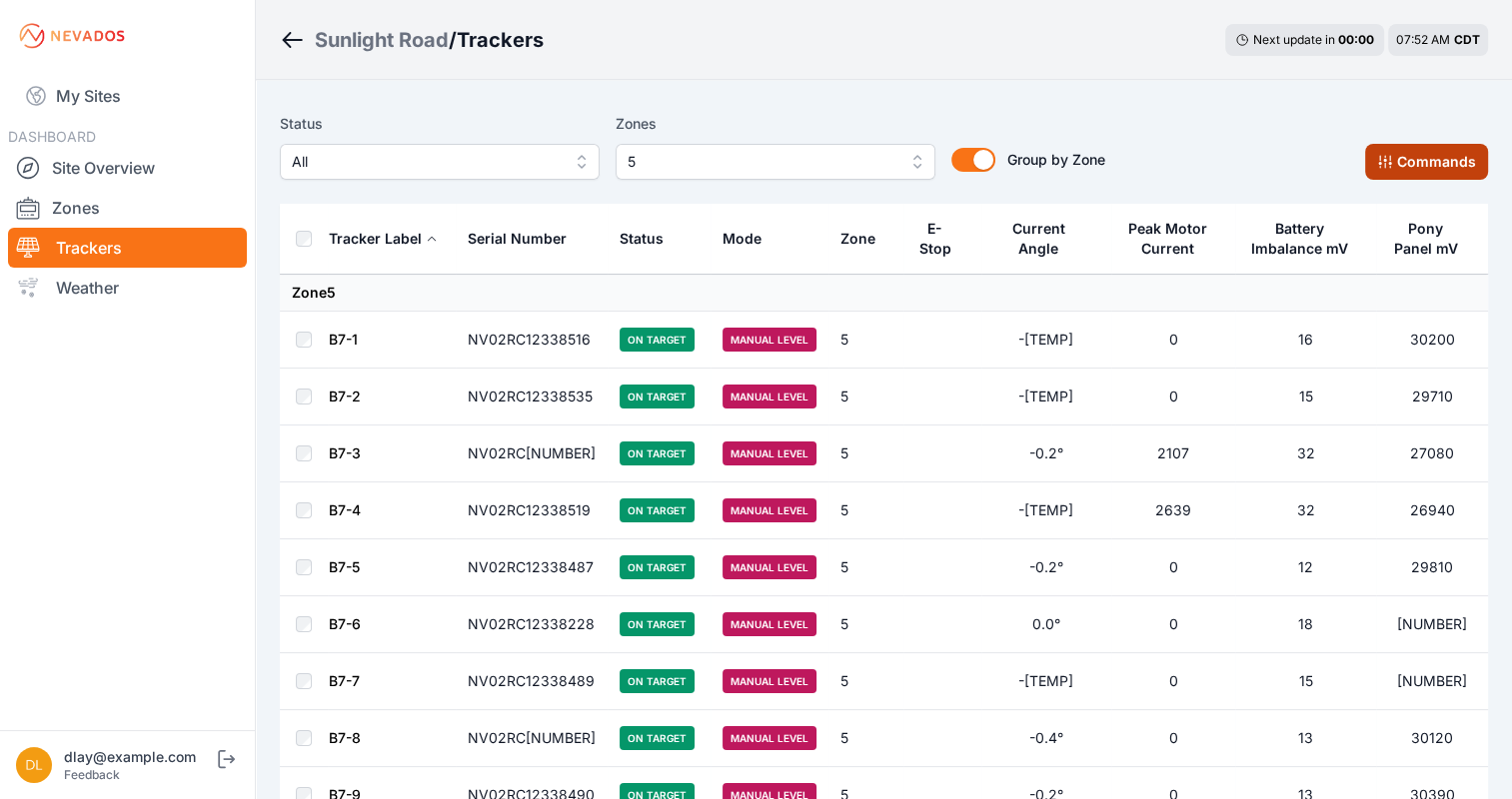 click on "Commands" at bounding box center [1426, 162] 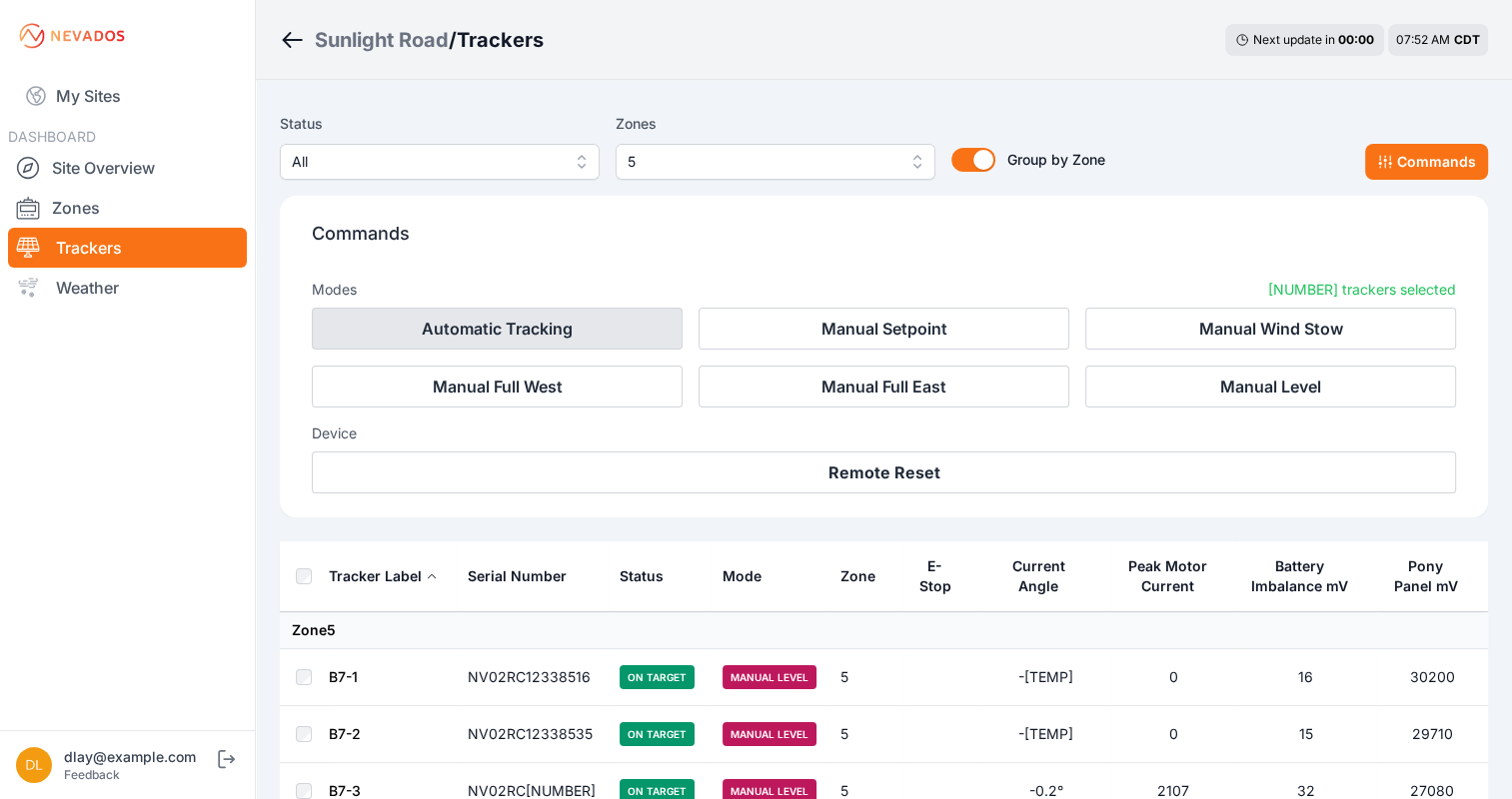click on "Automatic Tracking" at bounding box center [497, 329] 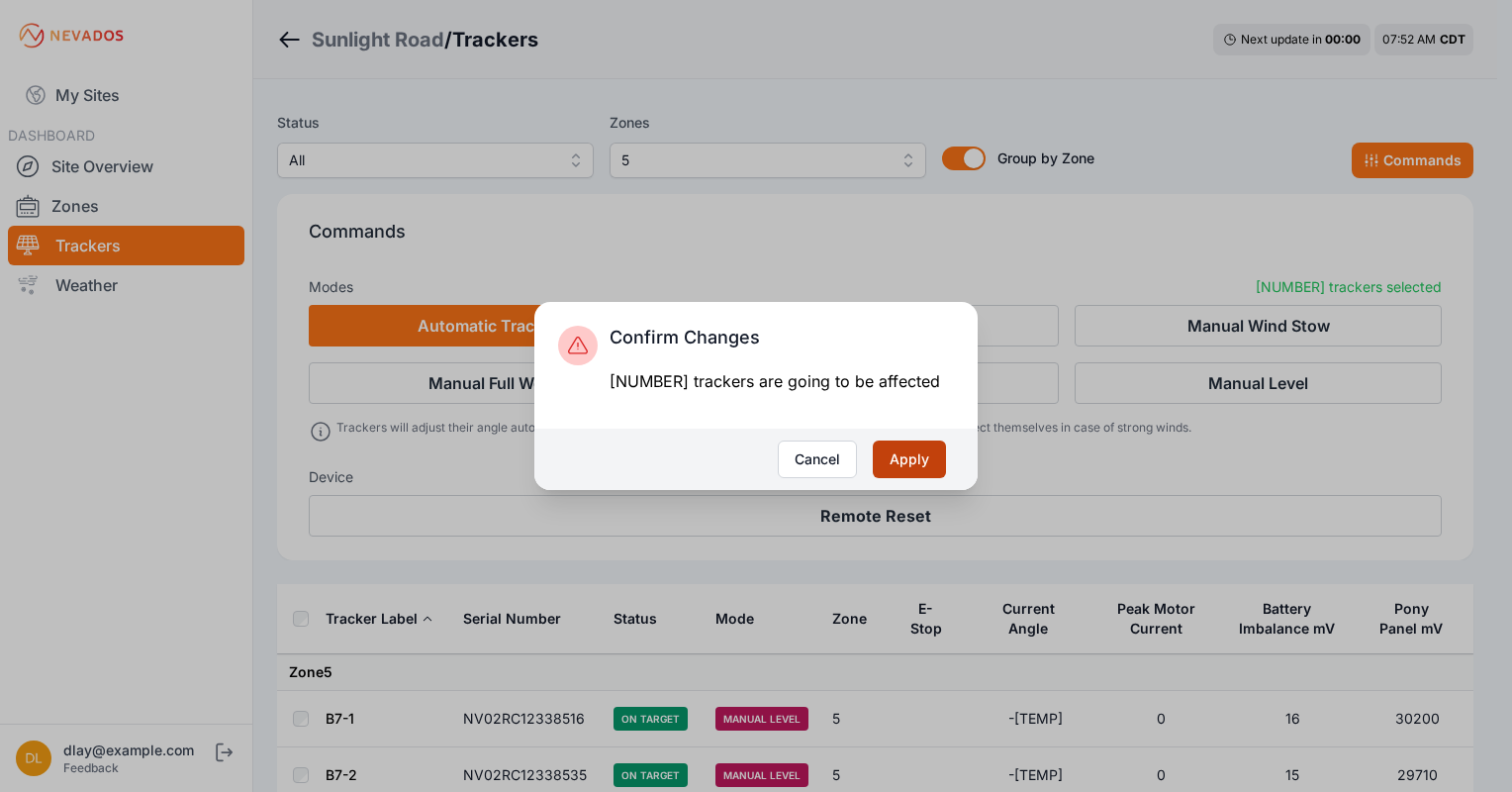 click on "Apply" at bounding box center (909, 459) 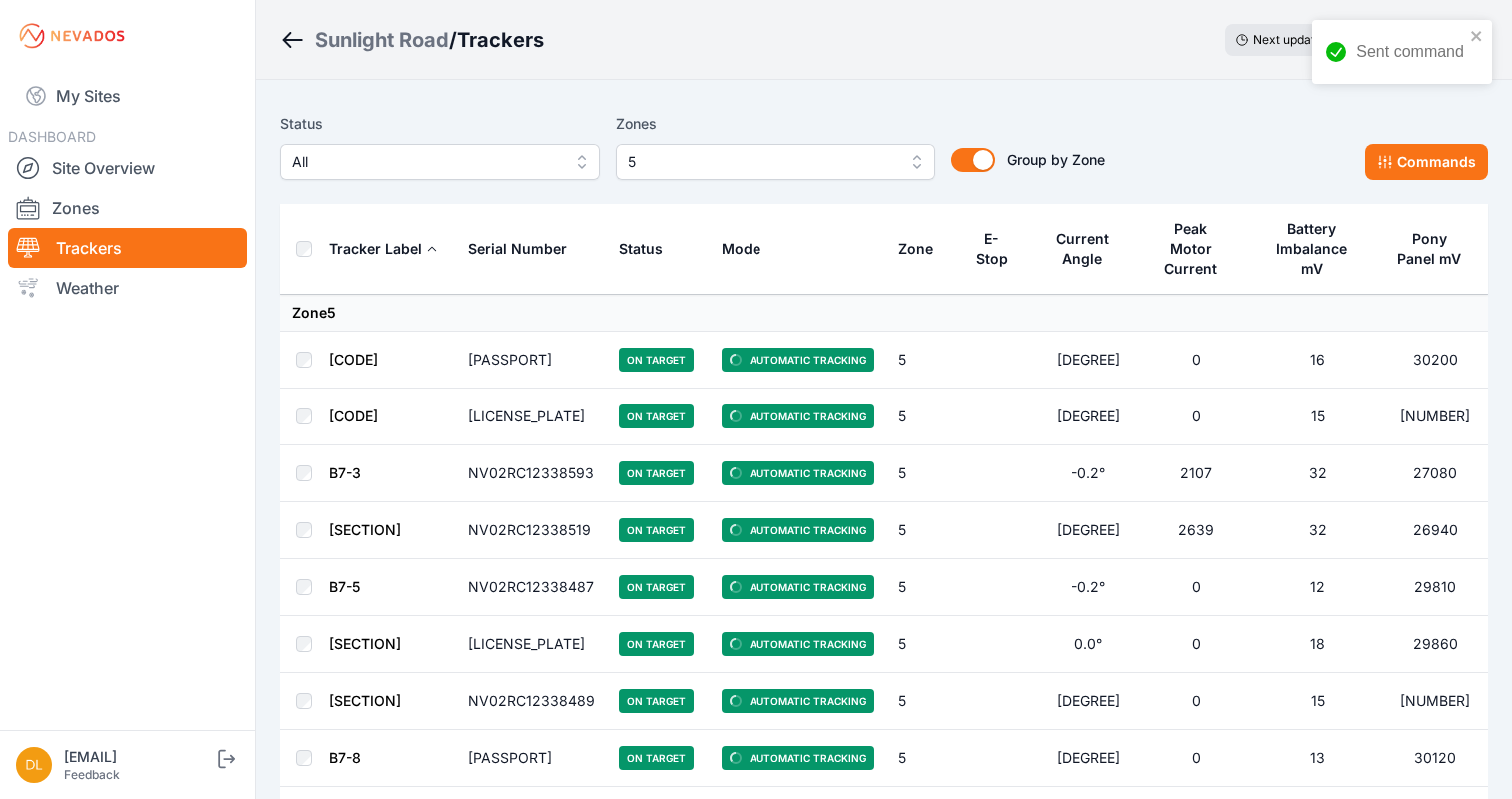 scroll, scrollTop: 0, scrollLeft: 0, axis: both 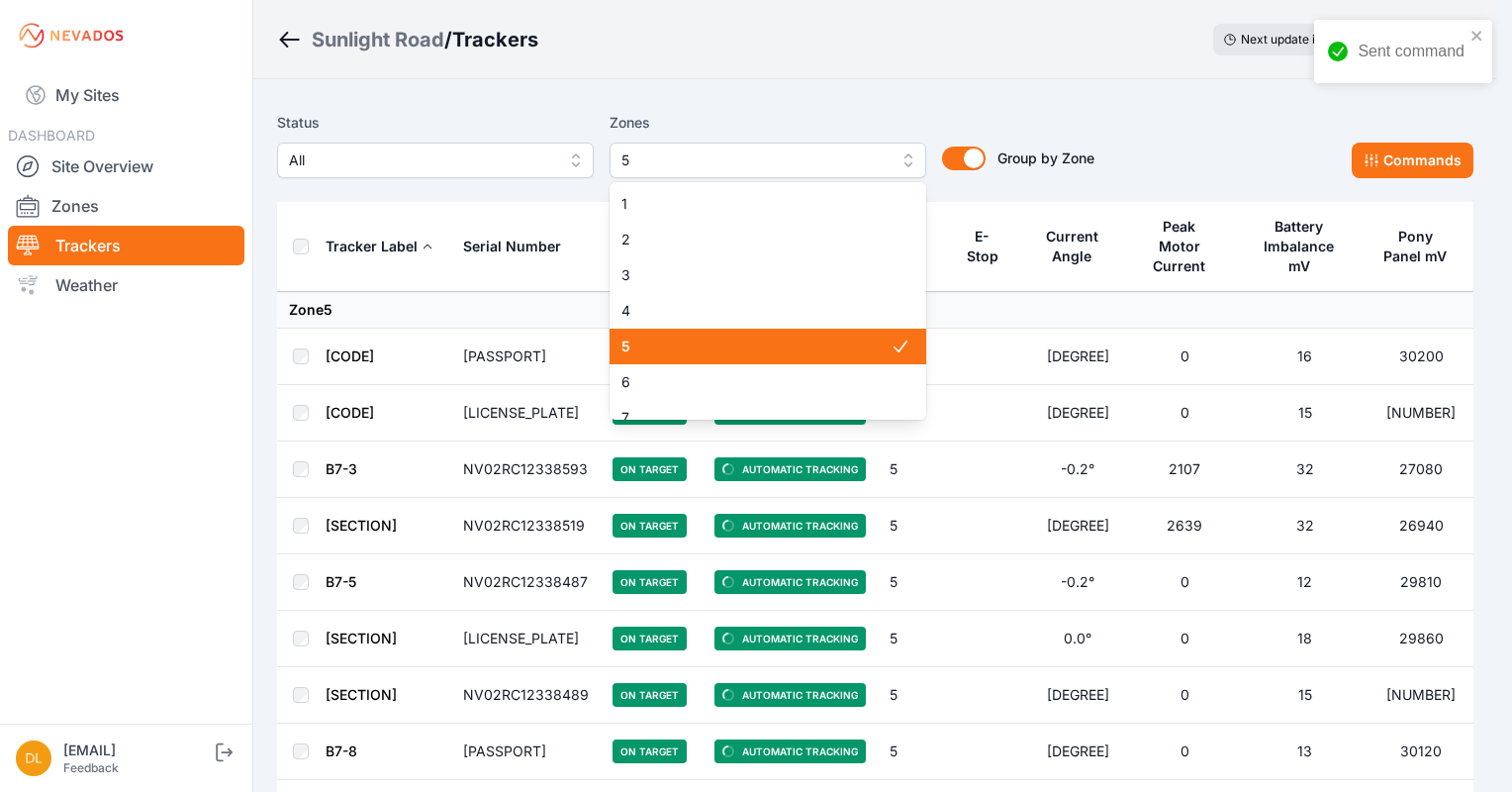 click on "5" at bounding box center [754, 160] 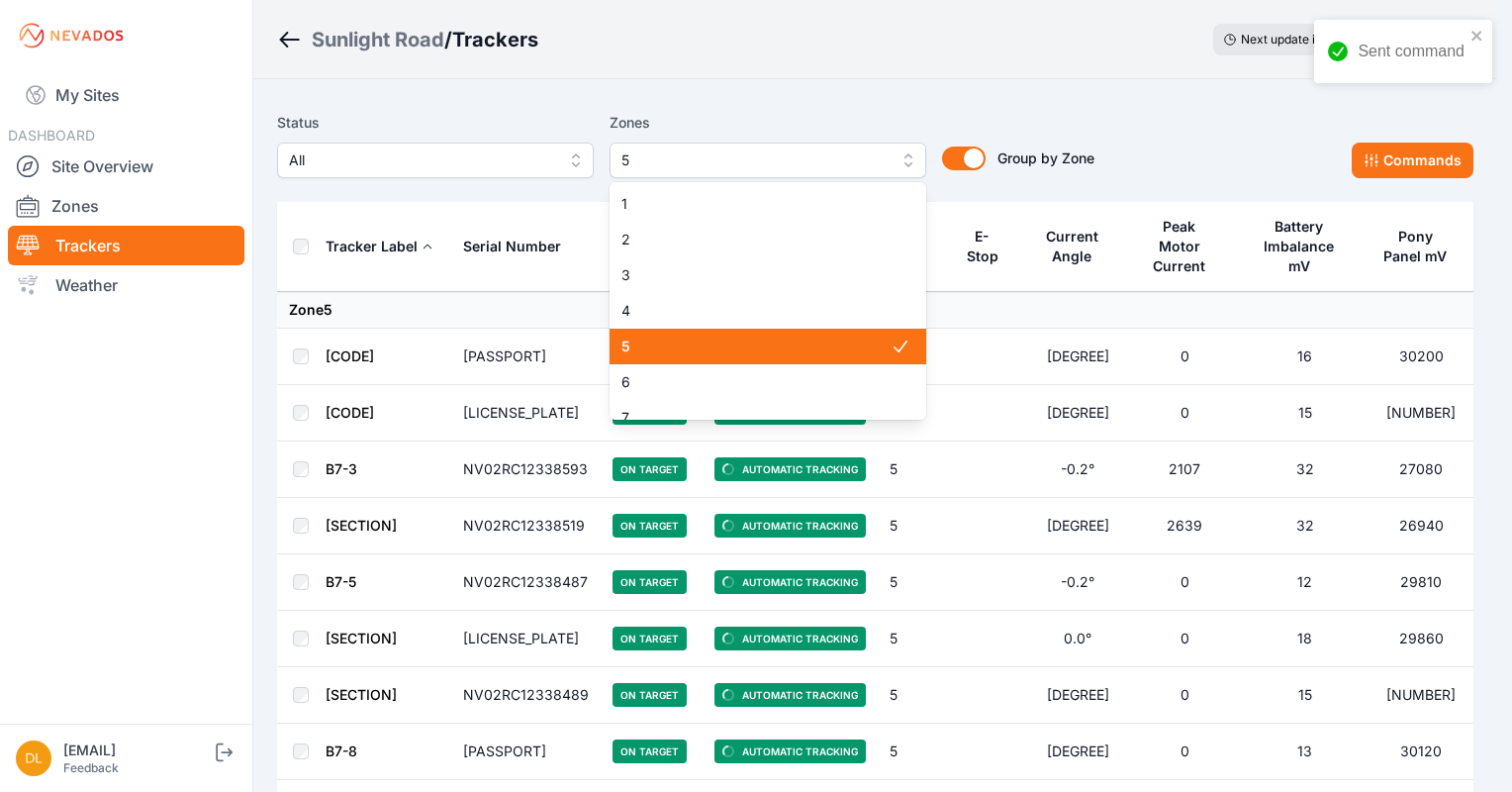 click on "5" at bounding box center [756, 346] 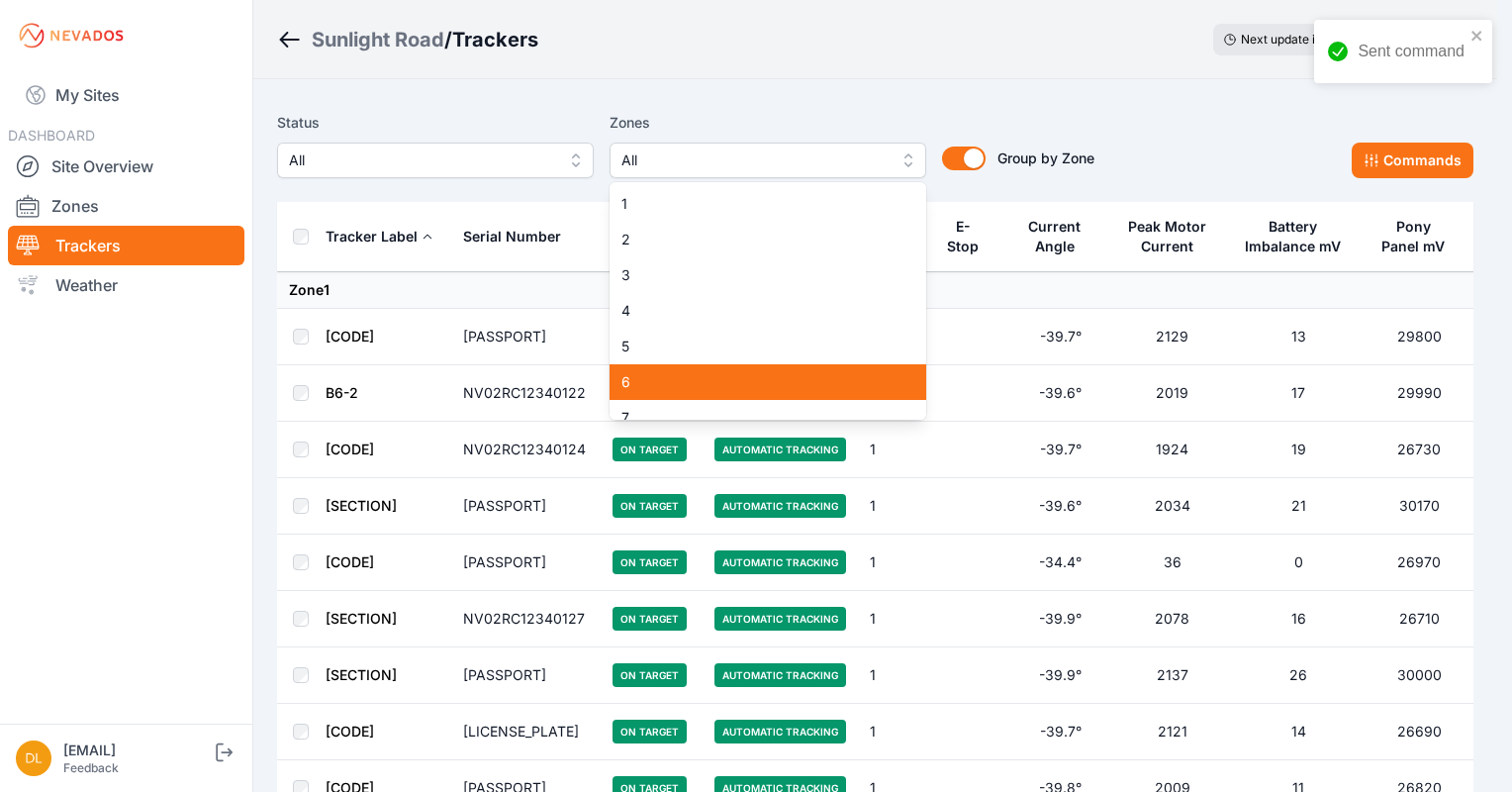 click on "6" at bounding box center [768, 382] 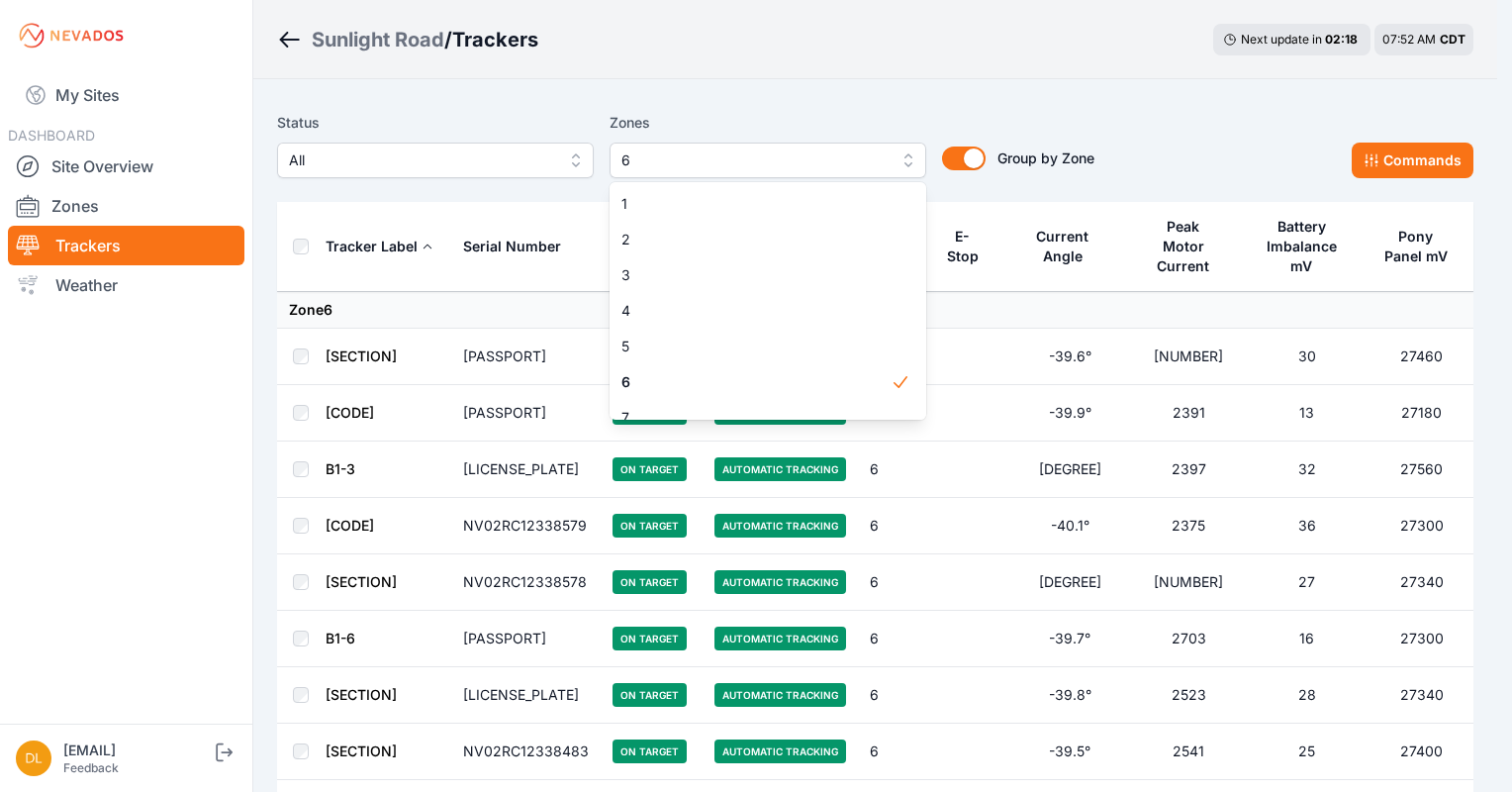 click on "Status All Zones 6 1 2 3 4 5 6 7 8 9 10 11 12 13 14 15 Group by Zone Group by Zone Commands Tracker Label Serial Number Status Mode Zone E-Stop Current Angle Peak Motor Current Battery Imbalance mV Pony Panel mV Zone  6 B1-1 NV02RC12338580 On Target Automatic Tracking 6 -39.6° 2529 30 27460 B1-2 NV02RC12338577 On Target Automatic Tracking 6 -39.9° 2391 13 27180 B1-3 NV02RC12338622 On Target Automatic Tracking 6 -39.4° 2397 32 27560 B1-4 NV02RC12338579 On Target Automatic Tracking 6 -40.1° 2375 36 27300 B1-5 NV02RC12338578 On Target Automatic Tracking 6 -39.4° 2543 27 27340 B1-6 NV02RC12338481 On Target Automatic Tracking 6 -39.7° 2703 16 27300 B1-7 NV02RC12338482 On Target Automatic Tracking 6 -39.8° 2523 28 27340 B1-8 NV02RC12338483 On Target Automatic Tracking 6 -39.5° 2541 25 27400 B1-9 NV02RC12338485 On Target Automatic Tracking 6 -39.6° 2417 20 27230 B1-10 NV02RC12338484 On Target Automatic Tracking 6 -39.7° 2476 13 27420 B1-11 NV02RC12338589 On Target Automatic Tracking 6 -39.6° 2494 17 29910" at bounding box center (875, 2933) 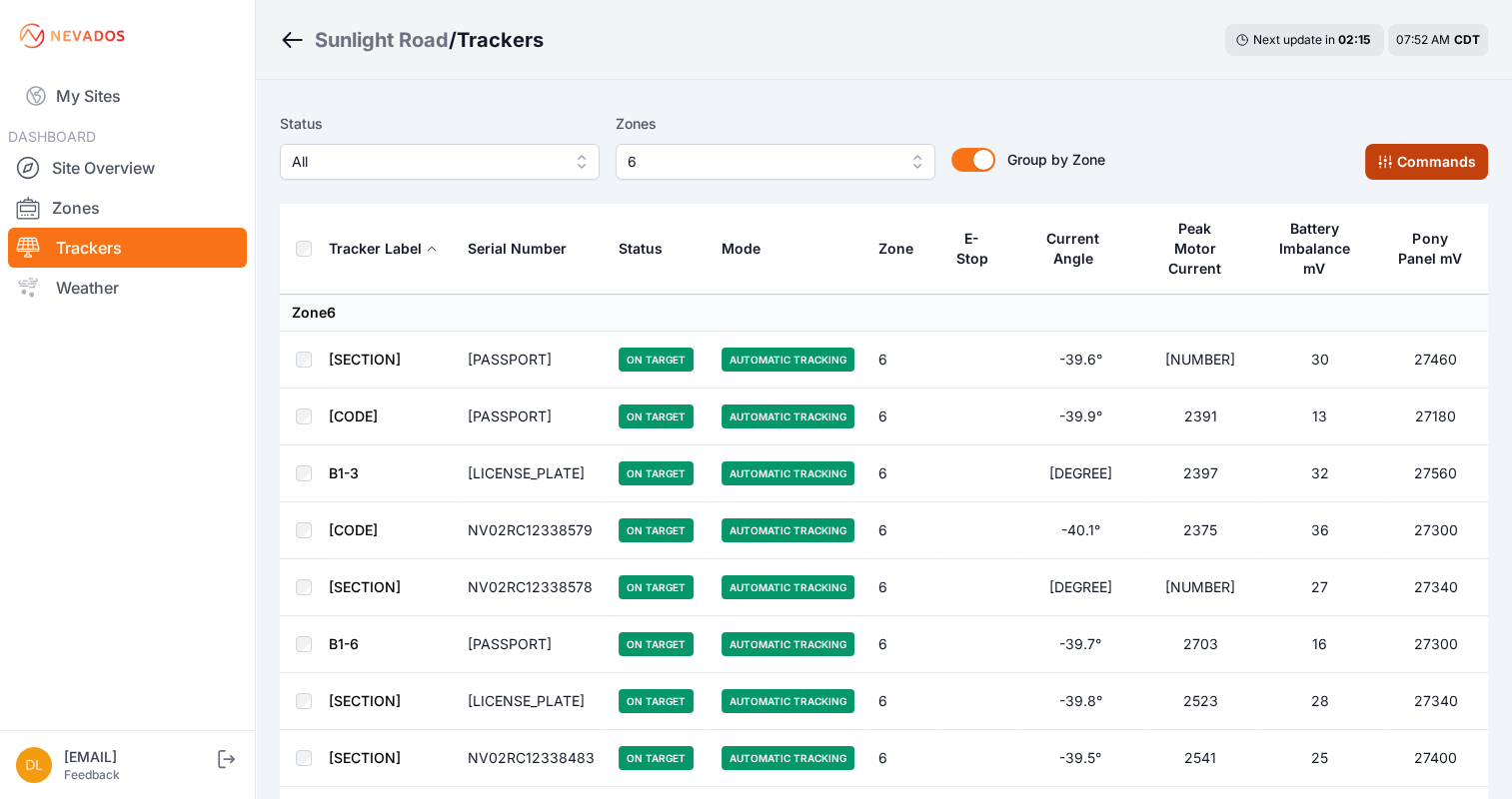 click on "Commands" at bounding box center (1426, 162) 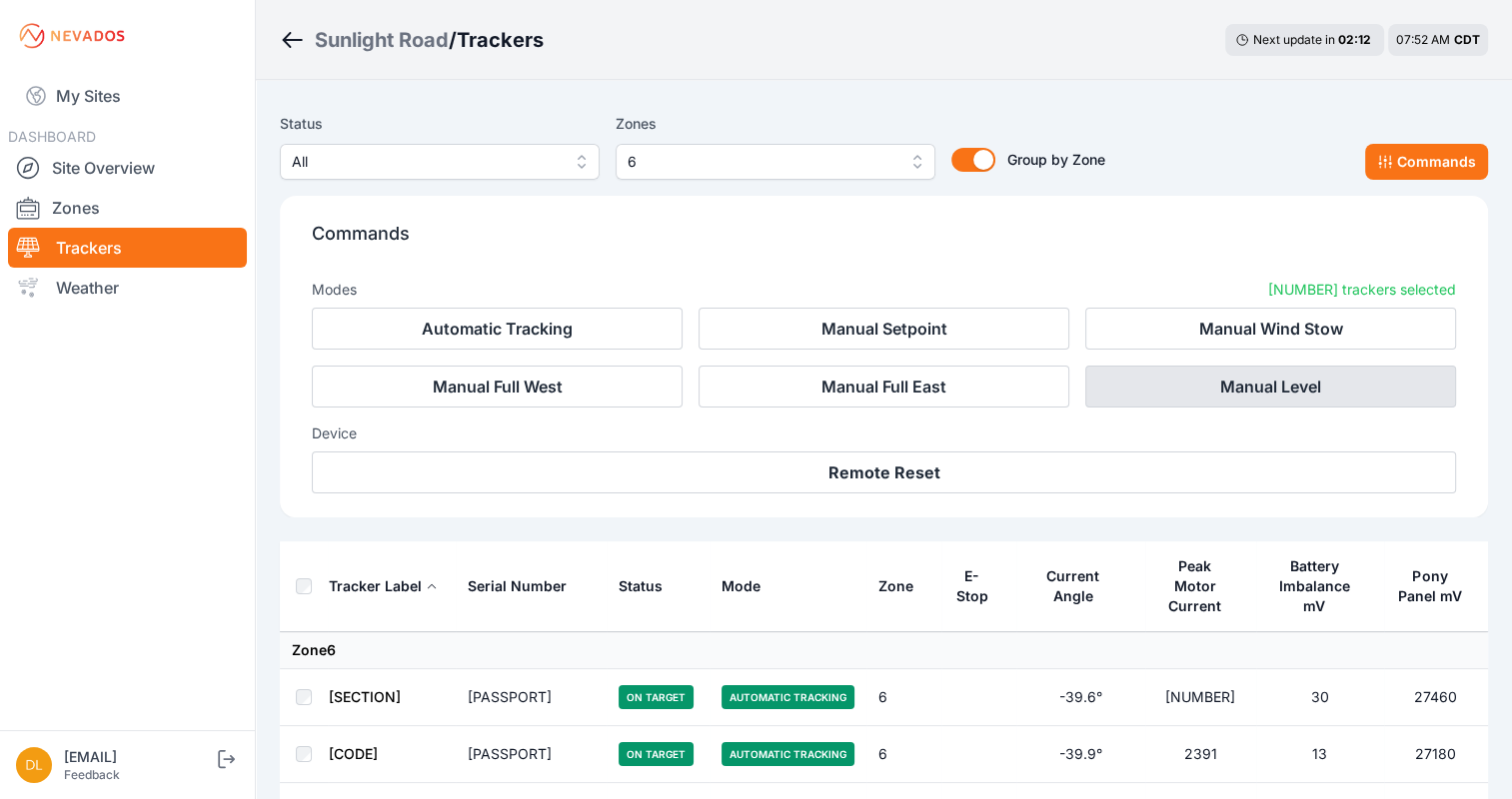click on "Manual Level" at bounding box center [1270, 387] 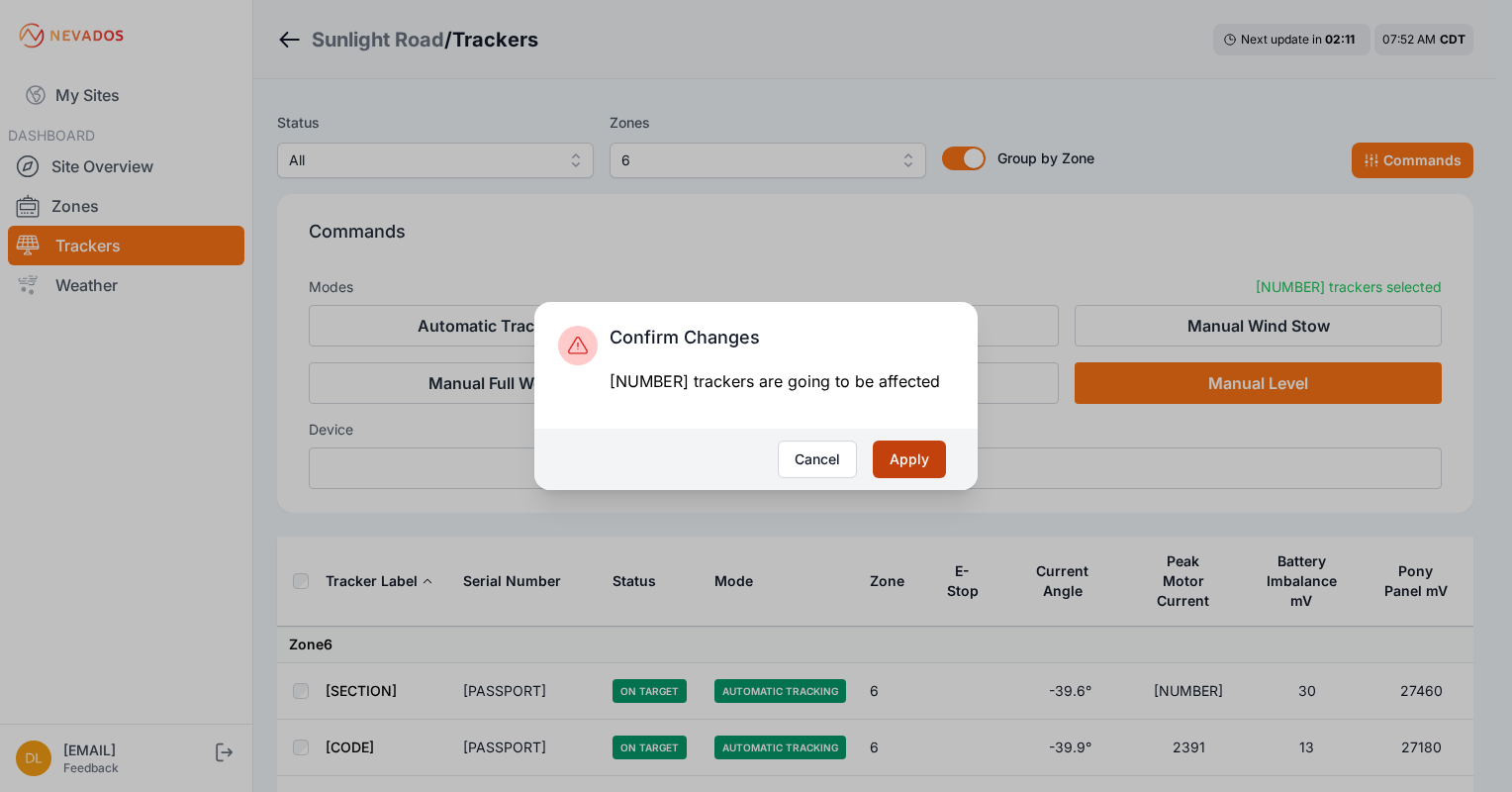click on "Apply" at bounding box center (909, 459) 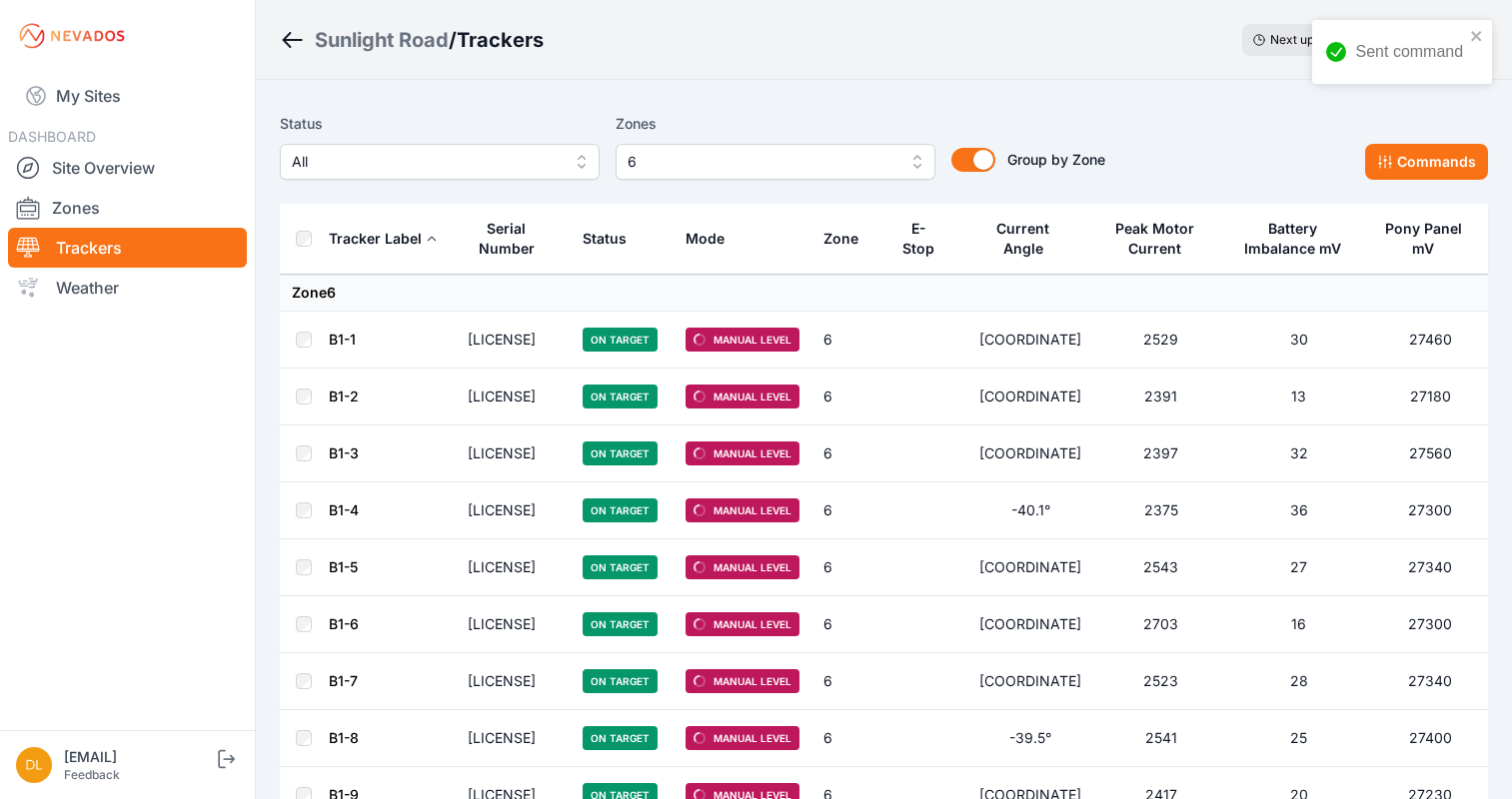 scroll, scrollTop: 0, scrollLeft: 0, axis: both 